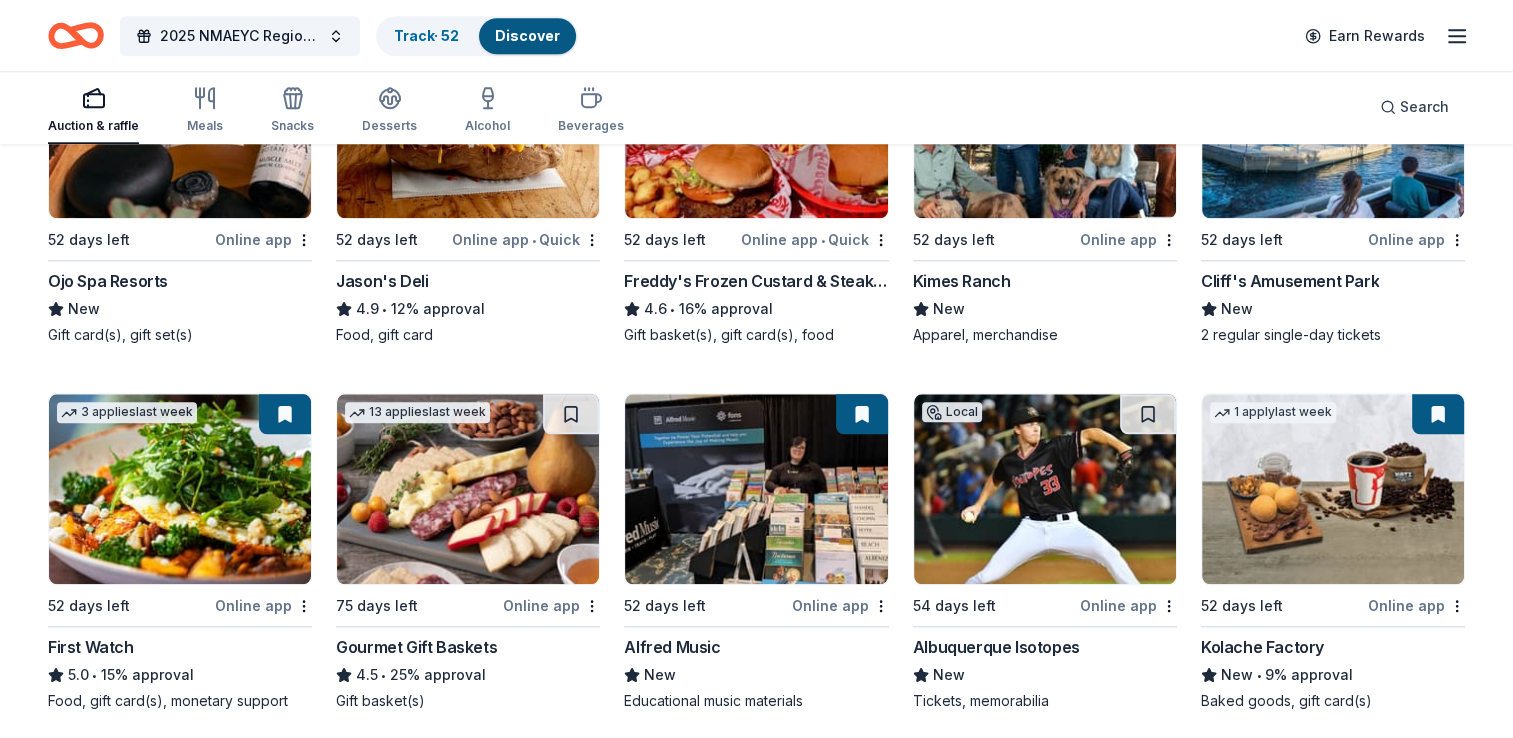 scroll, scrollTop: 1885, scrollLeft: 0, axis: vertical 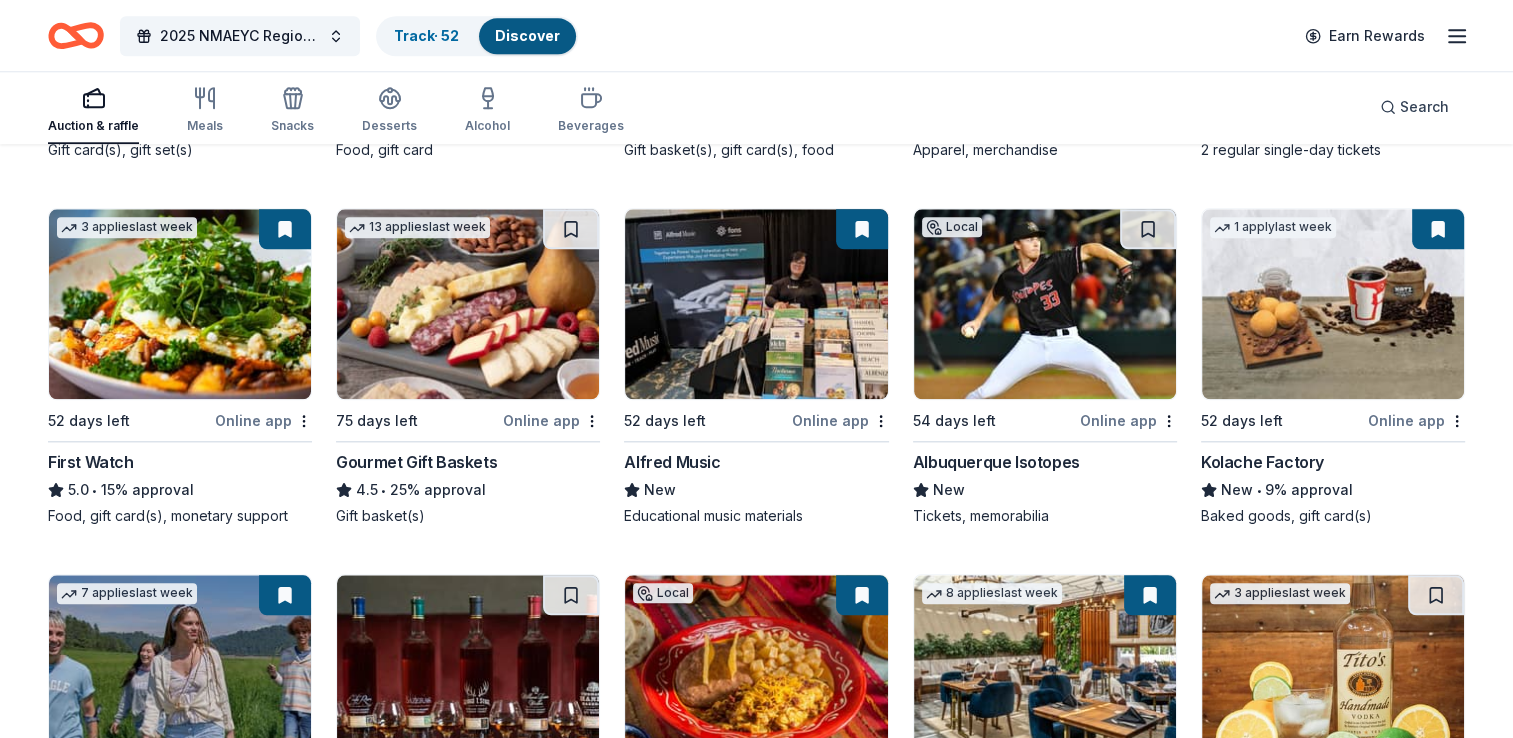 click on "Gourmet Gift Baskets" at bounding box center (416, 462) 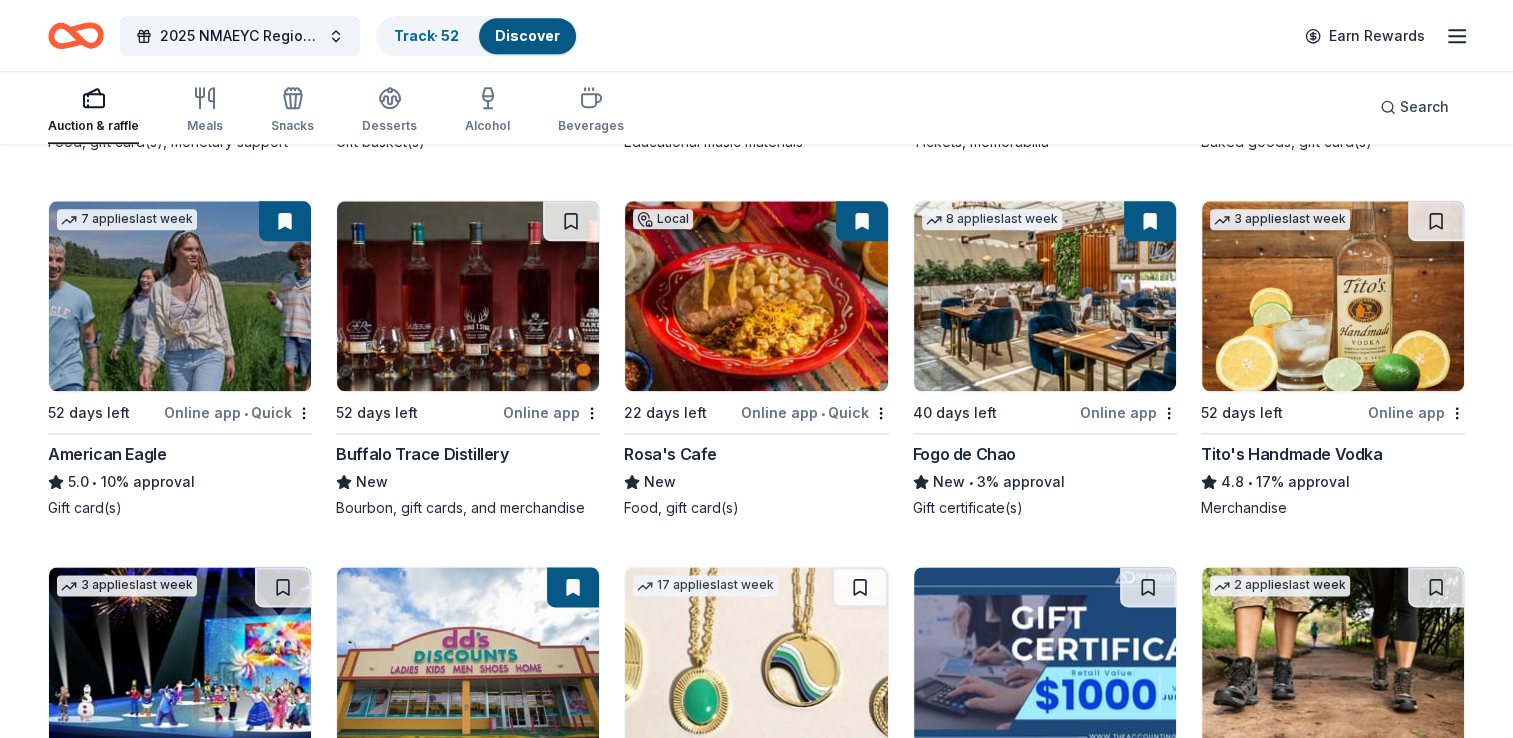 scroll, scrollTop: 2436, scrollLeft: 0, axis: vertical 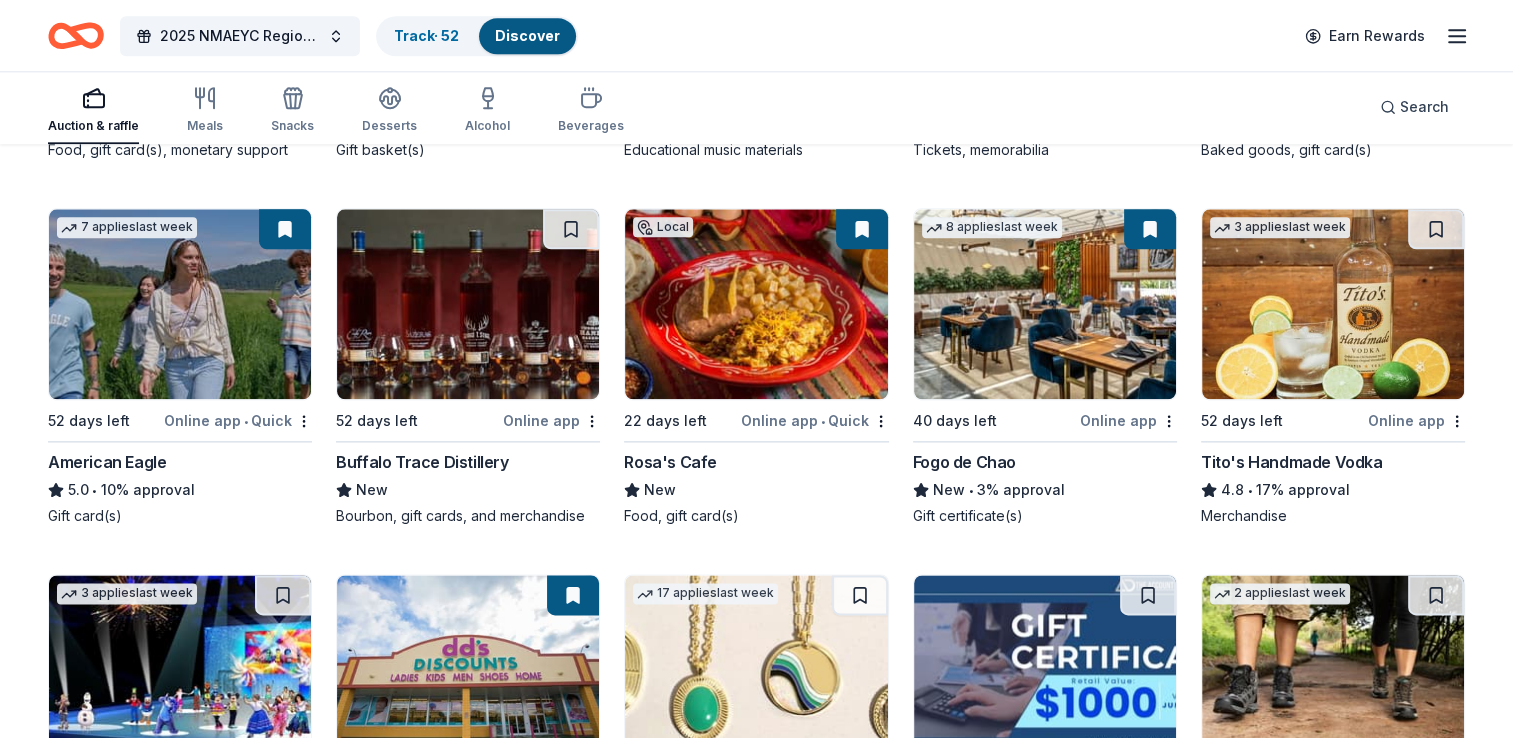 click on "Buffalo Trace Distillery" at bounding box center [422, 462] 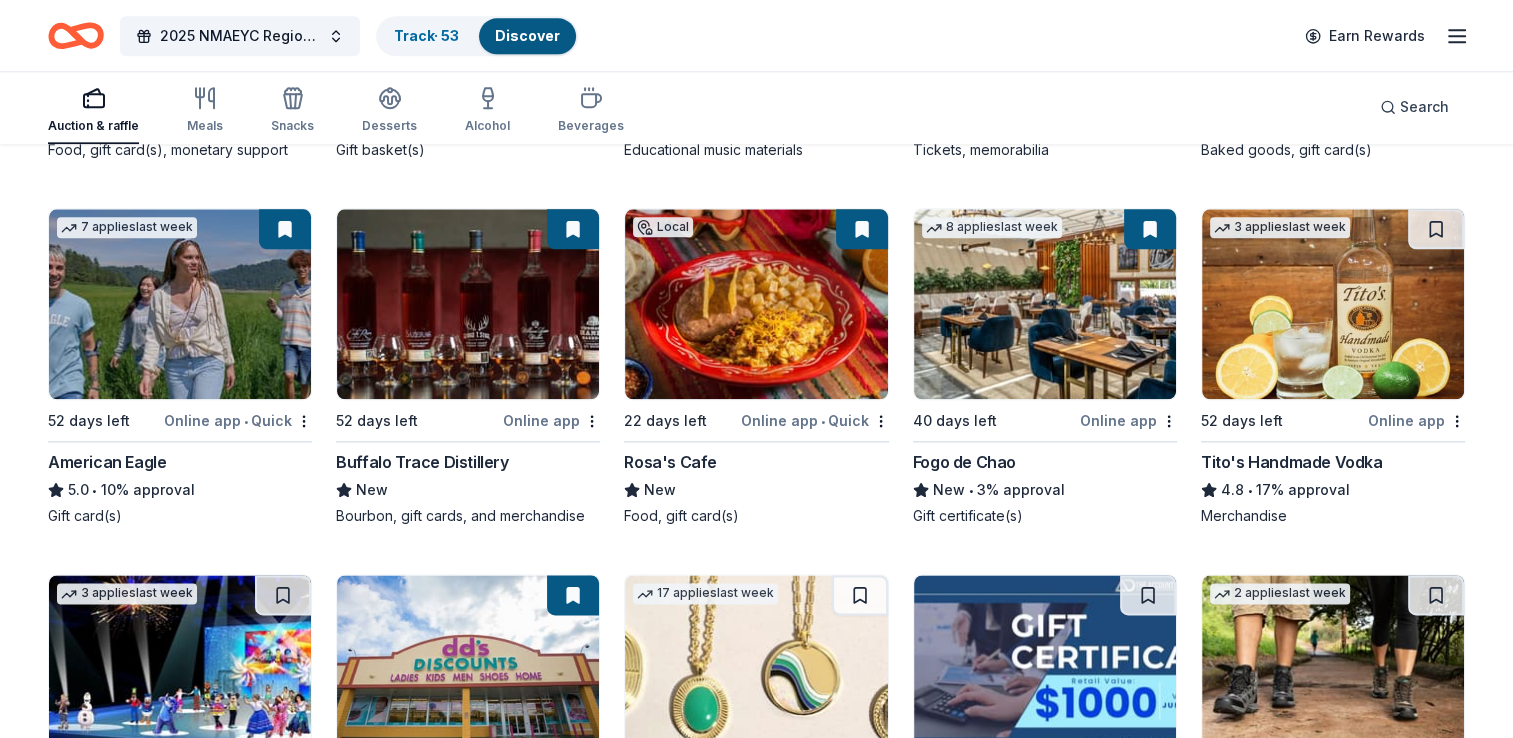 click at bounding box center [1333, 304] 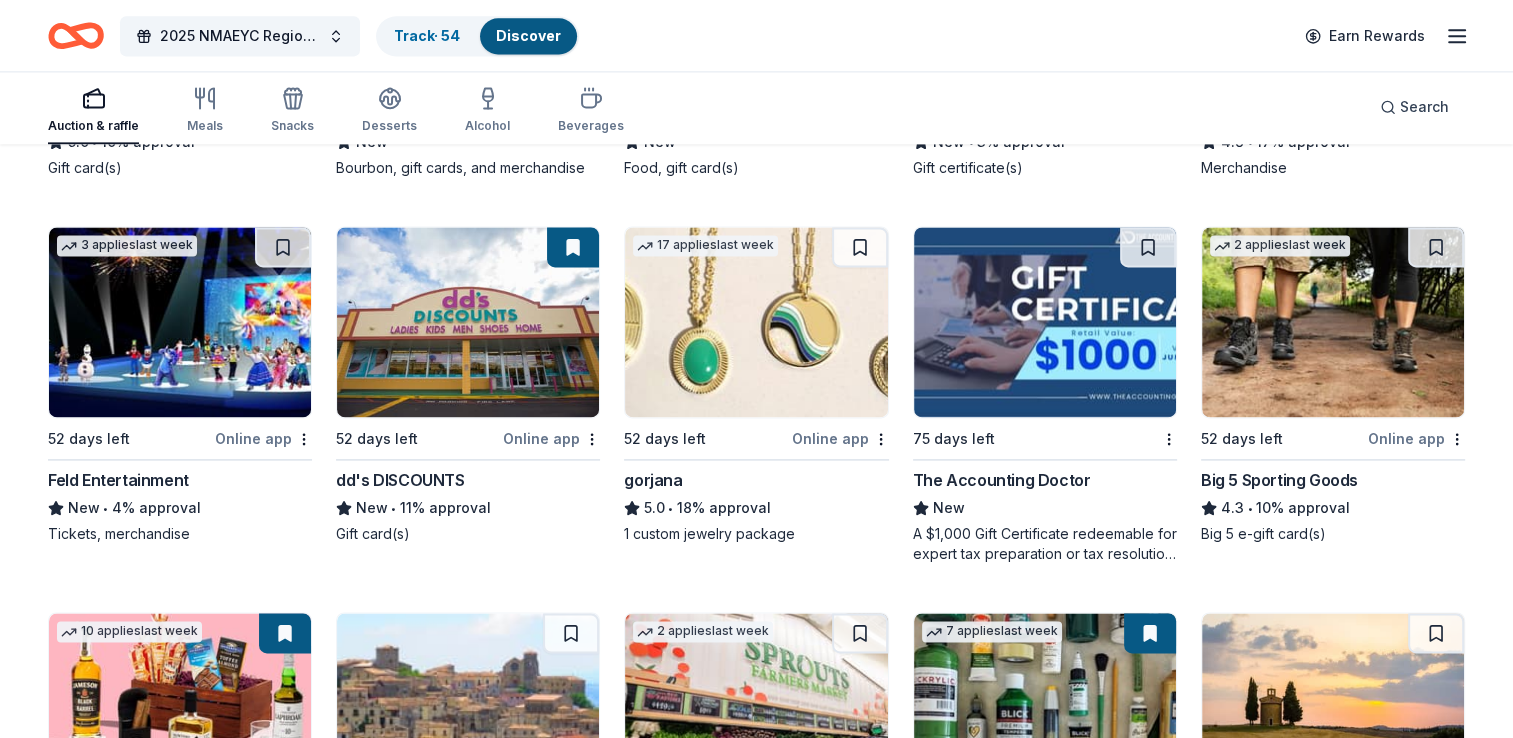 scroll, scrollTop: 2788, scrollLeft: 0, axis: vertical 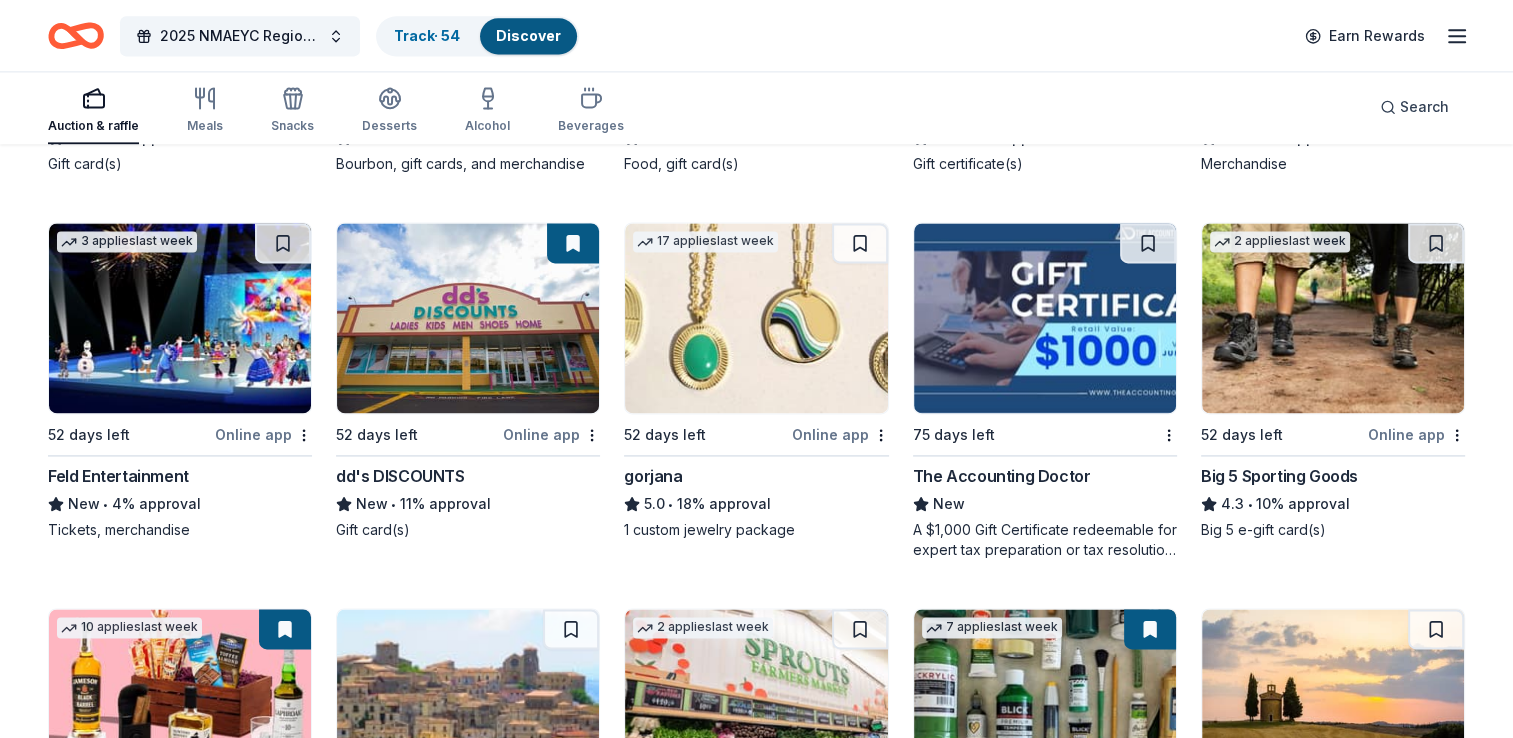 click at bounding box center (180, 318) 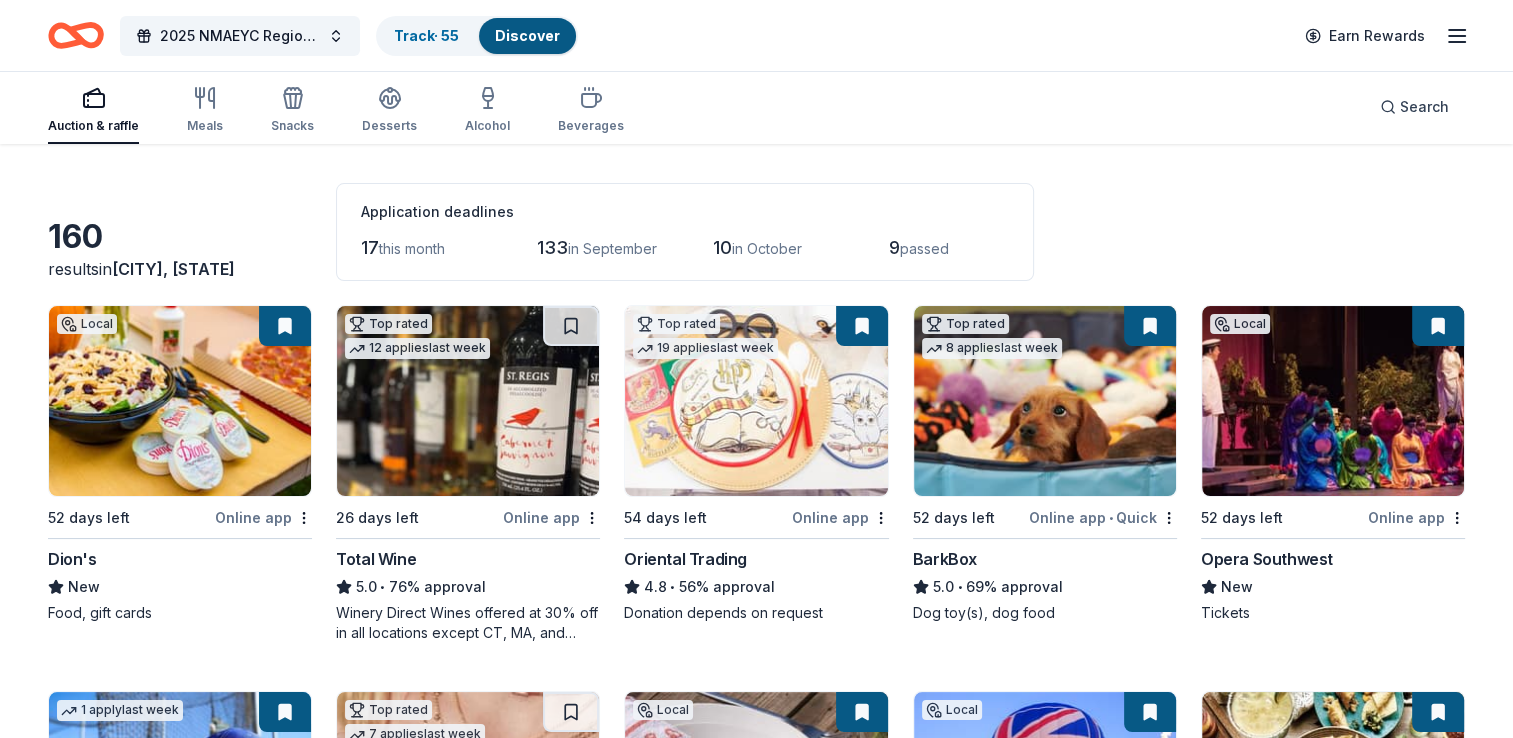scroll, scrollTop: 33, scrollLeft: 0, axis: vertical 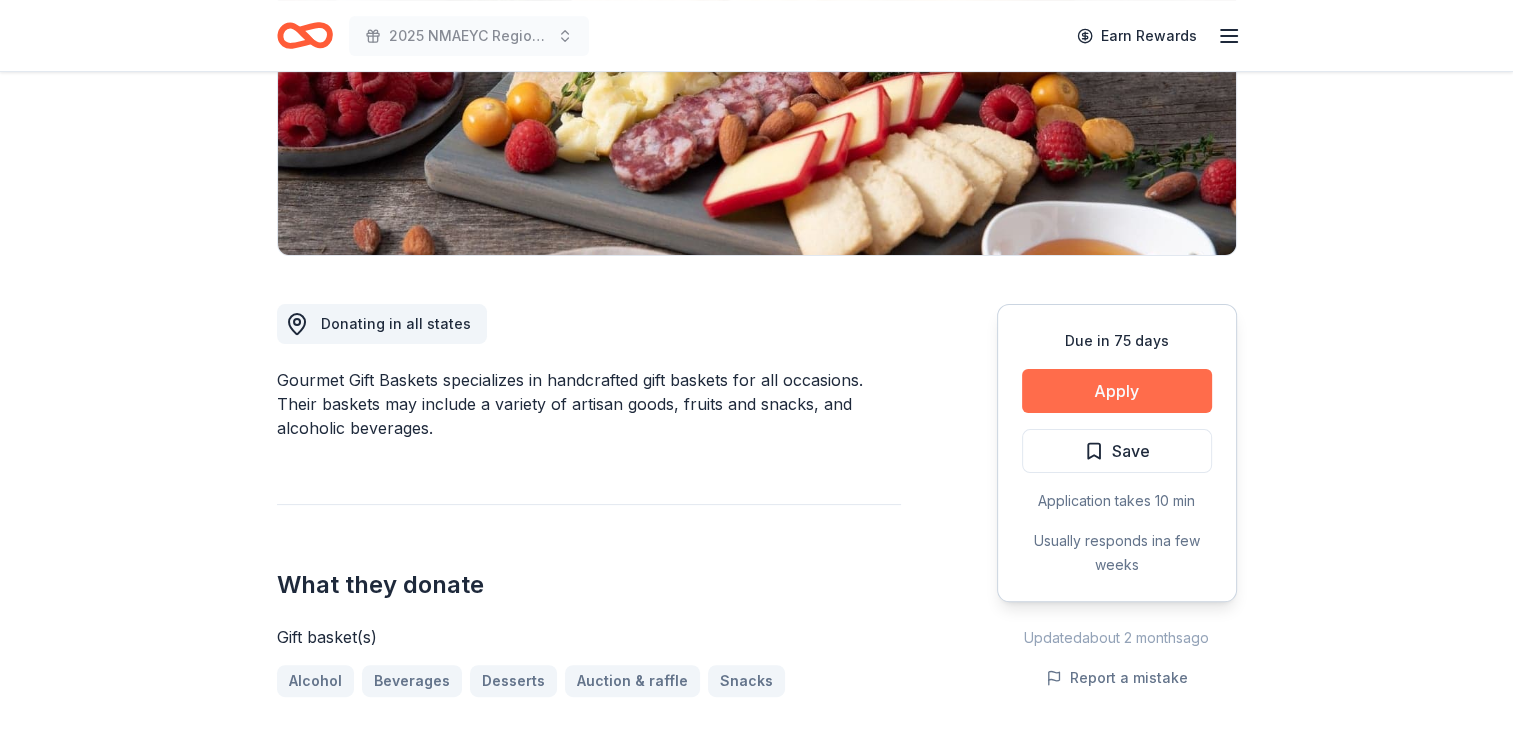 click on "Apply" at bounding box center [1117, 391] 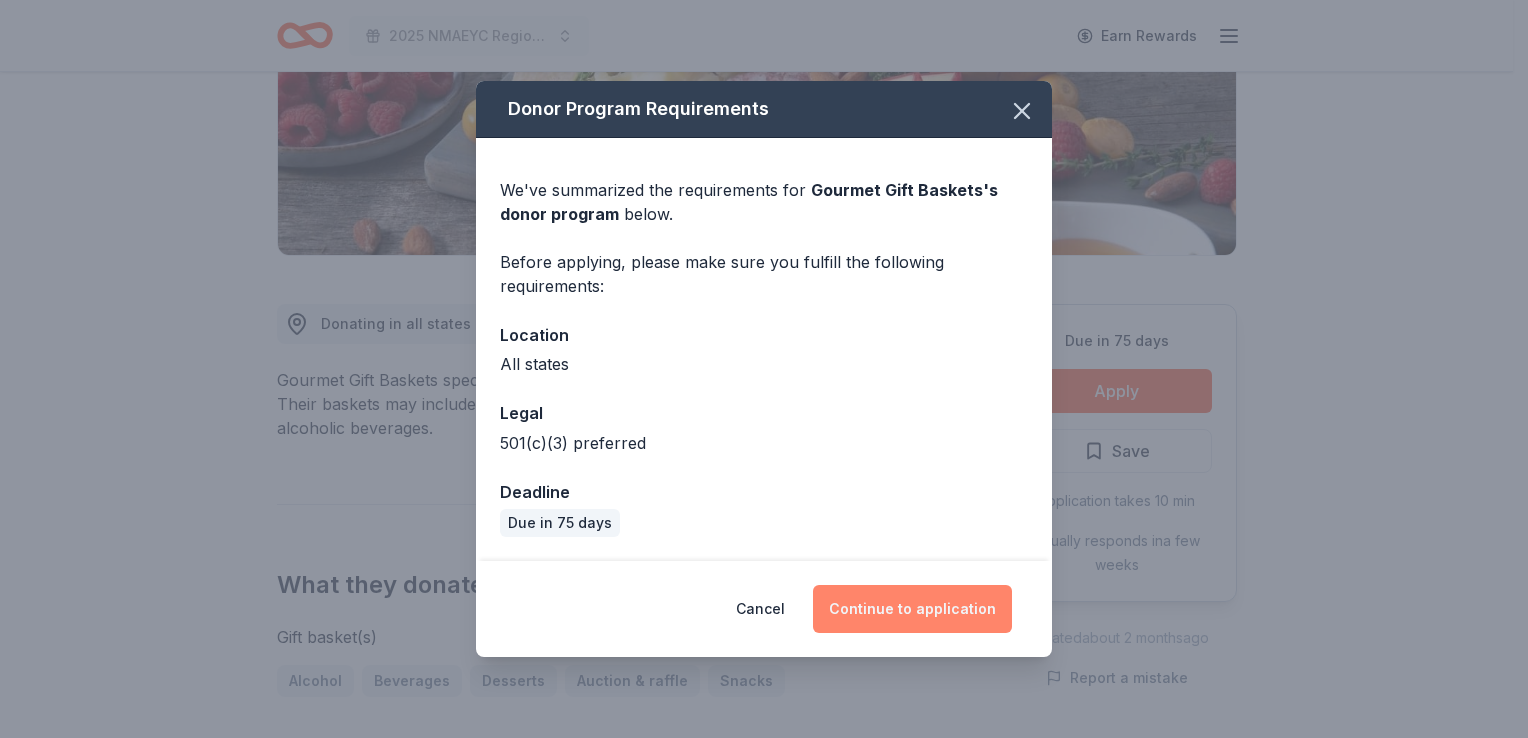 click on "Continue to application" at bounding box center [912, 609] 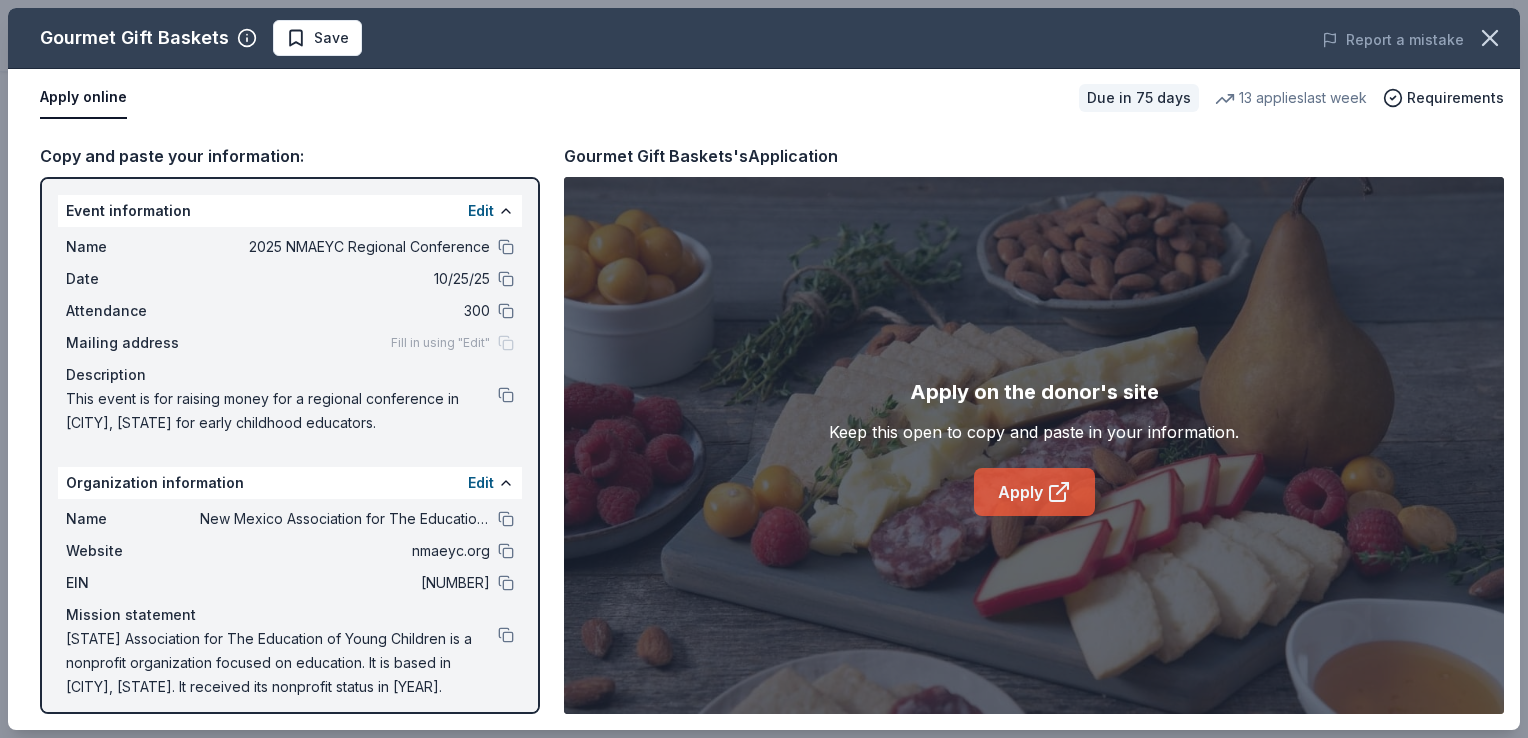 click on "Apply" at bounding box center (1034, 492) 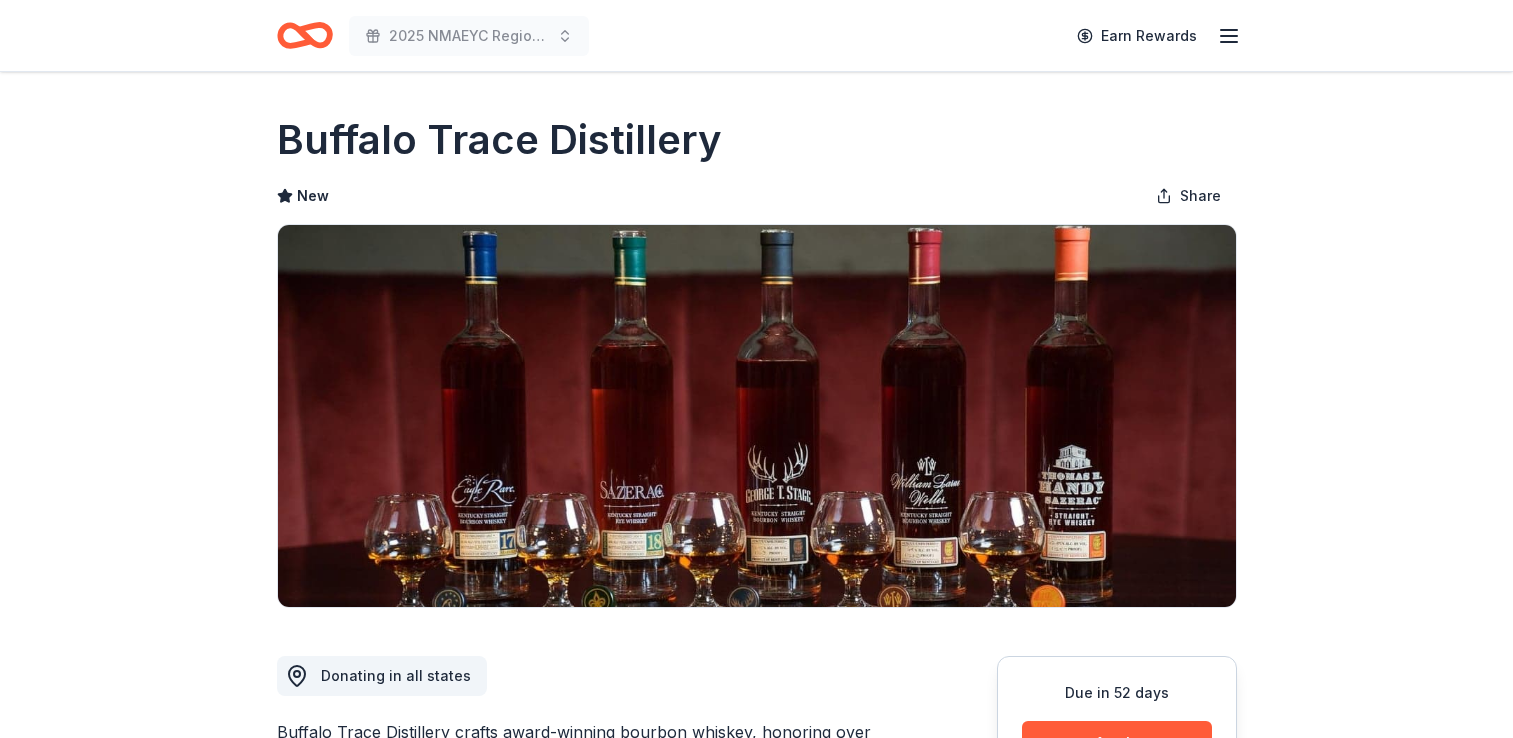 scroll, scrollTop: 0, scrollLeft: 0, axis: both 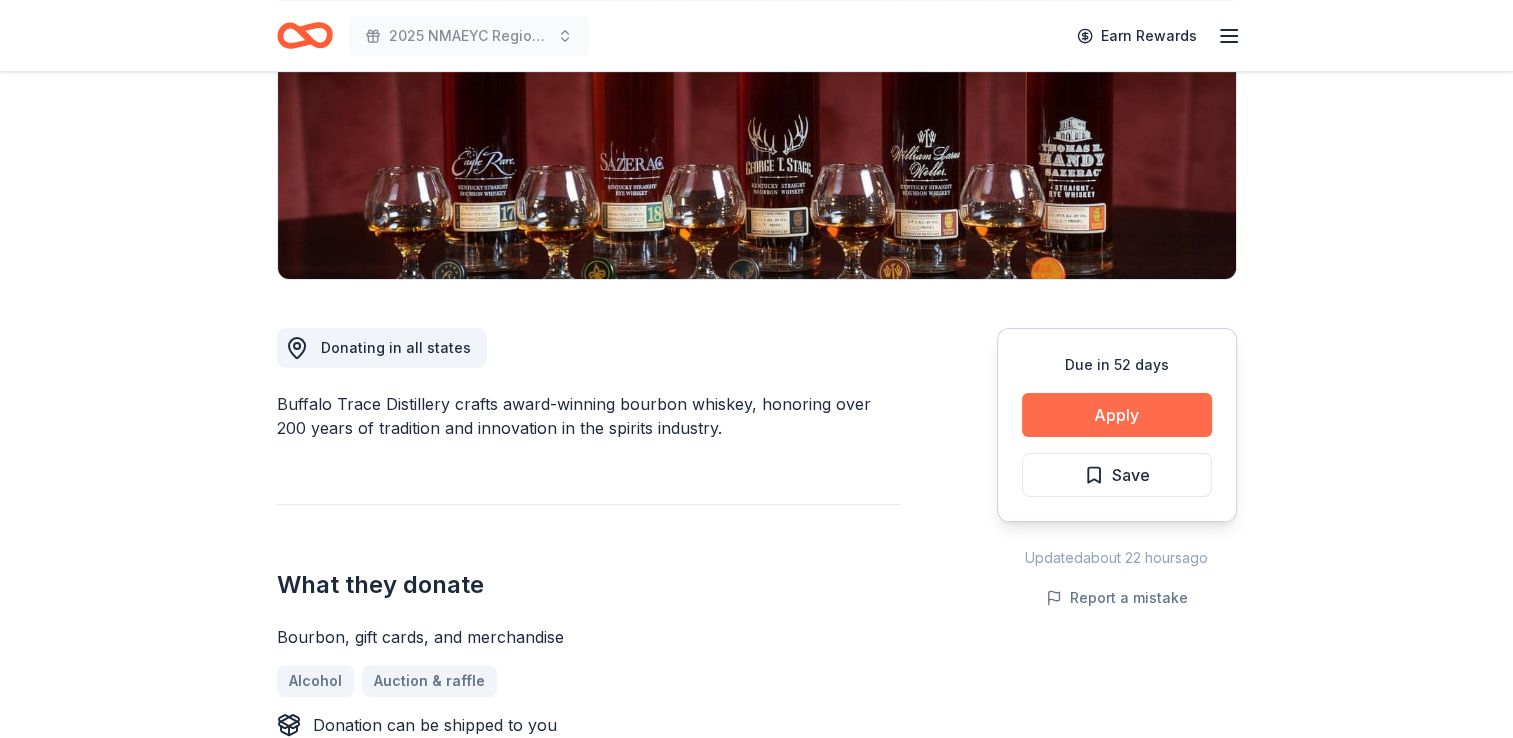 click on "Apply" at bounding box center [1117, 415] 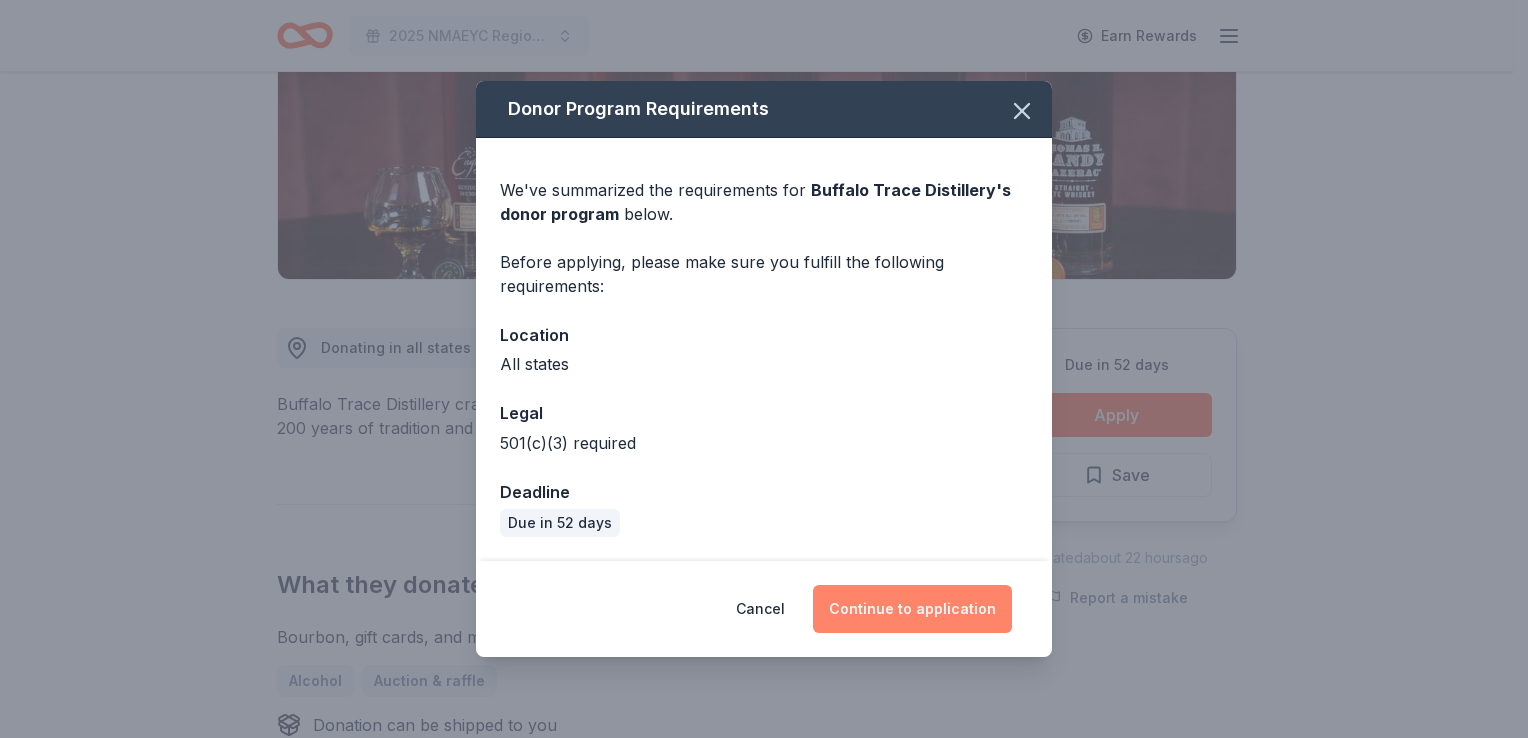 click on "Continue to application" at bounding box center (912, 609) 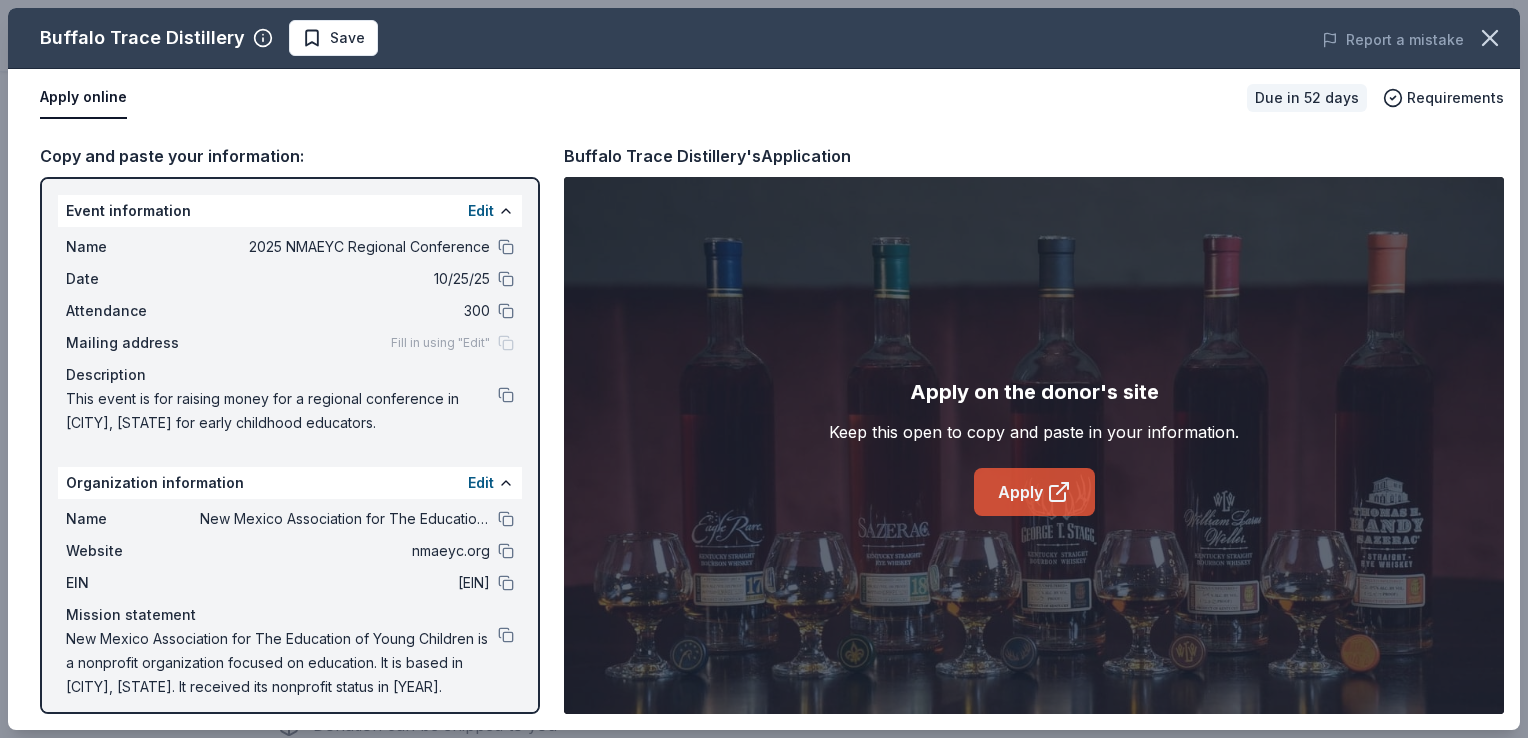 click on "Apply" at bounding box center (1034, 492) 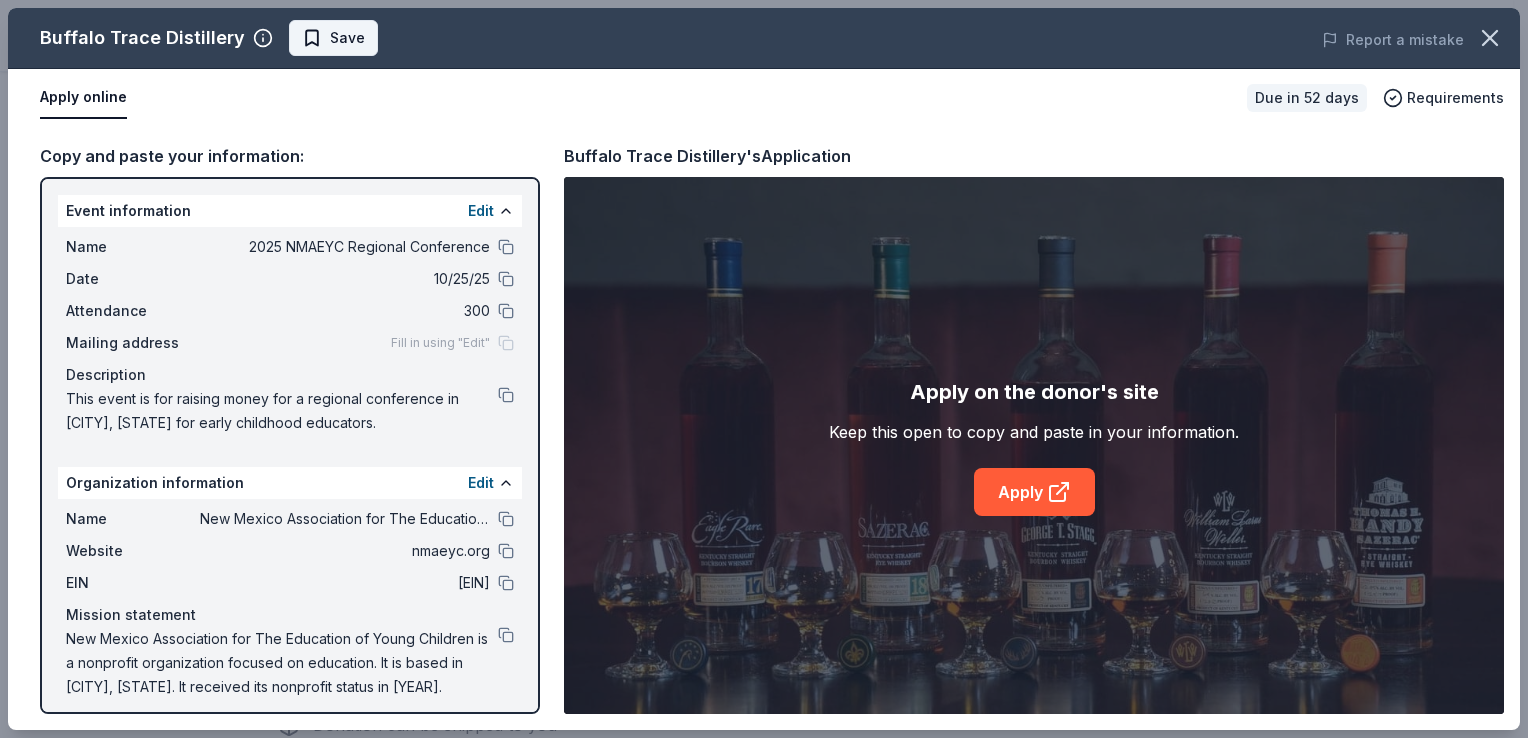 click on "Save" at bounding box center (347, 38) 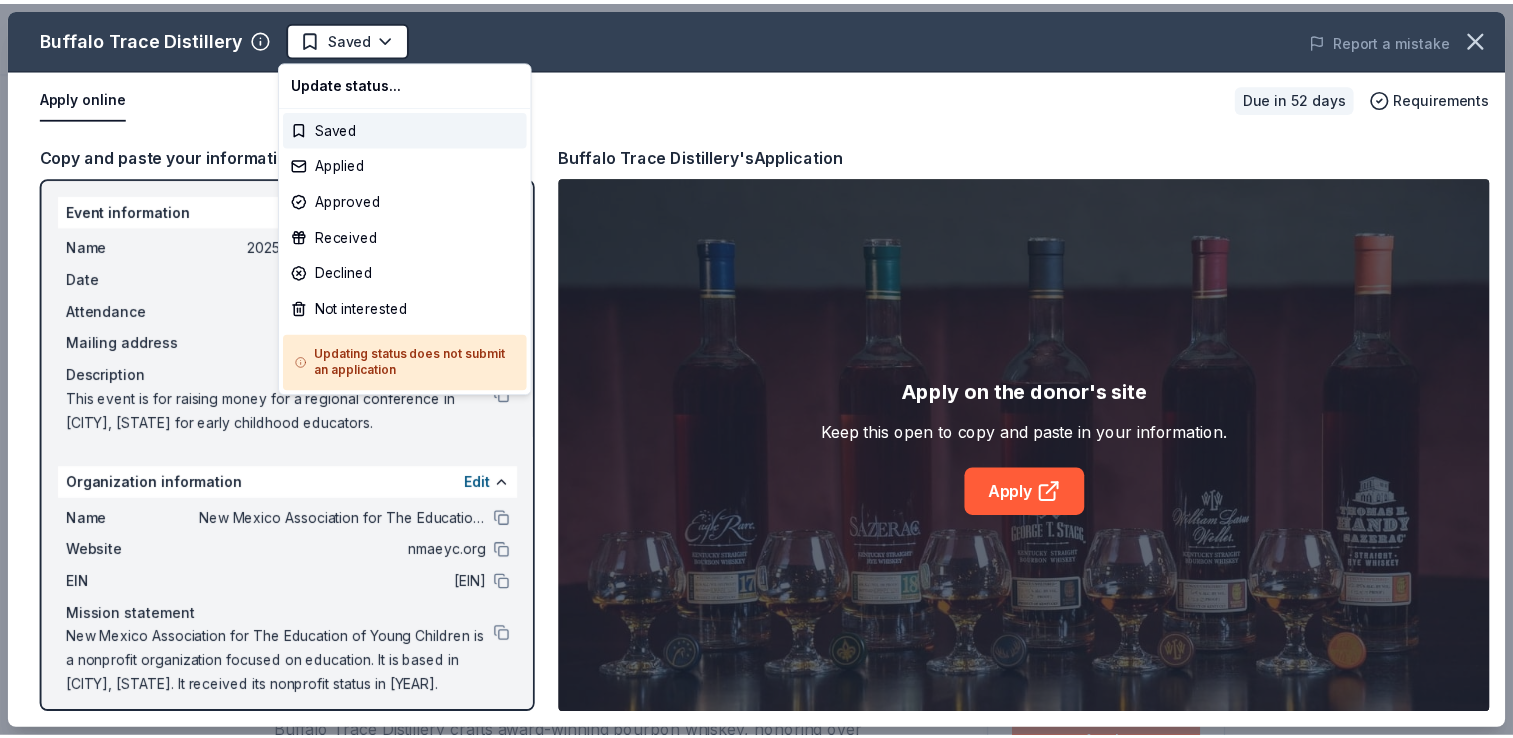 scroll, scrollTop: 0, scrollLeft: 0, axis: both 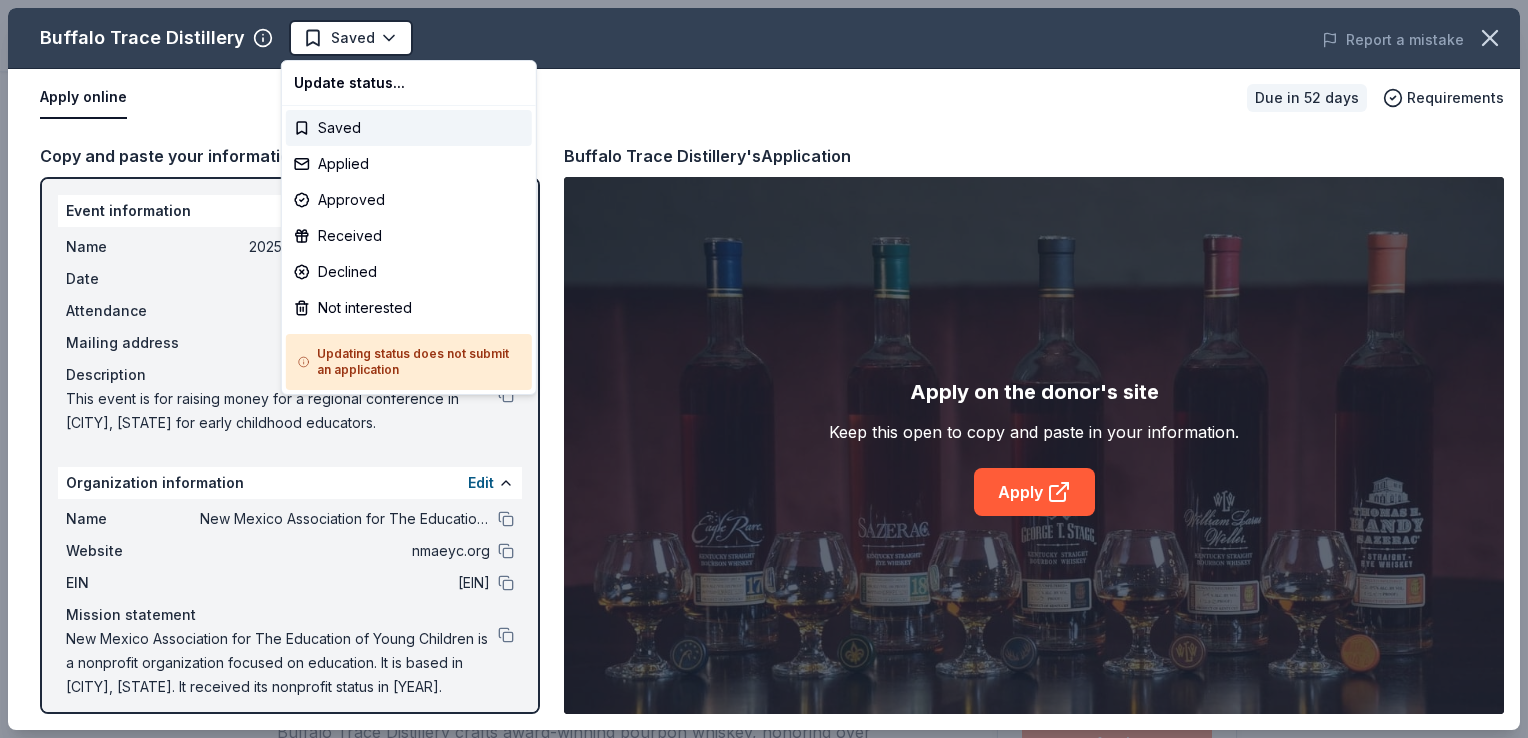 click on "2025 NMAEYC Regional Conference Saved Apply Due in 52 days Share Buffalo Trace Distillery New Share Donating in all states Buffalo Trace Distillery crafts award-winning bourbon whiskey, honoring over 200 years of tradition and innovation in the spirits industry. What they donate Bourbon, gift cards, and merchandise Alcohol Auction & raffle Donation can be shipped to you Who they donate to  Preferred 501(c)(3) required We ' re collecting data on   approval rate ; check back soon. We ' re collecting data on   donation value ; check back soon. Due in 52 days Apply Saved Updated  about 22 hours  ago Report a mistake New Be the first to review this company! Leave a review Similar donors 40 days left Costco 4.6 Monetary grants, no greater than 10% of program's overall budget  52 days left Online app Liquid State Brewing Co. New Beer, gift card(s) Local 54 days left Online app Boise Co-op New Gift cards, food and drink, gift baskets Local 52 days left Online app Freeland Spirits  New Local 52 days left Online app" at bounding box center [764, 369] 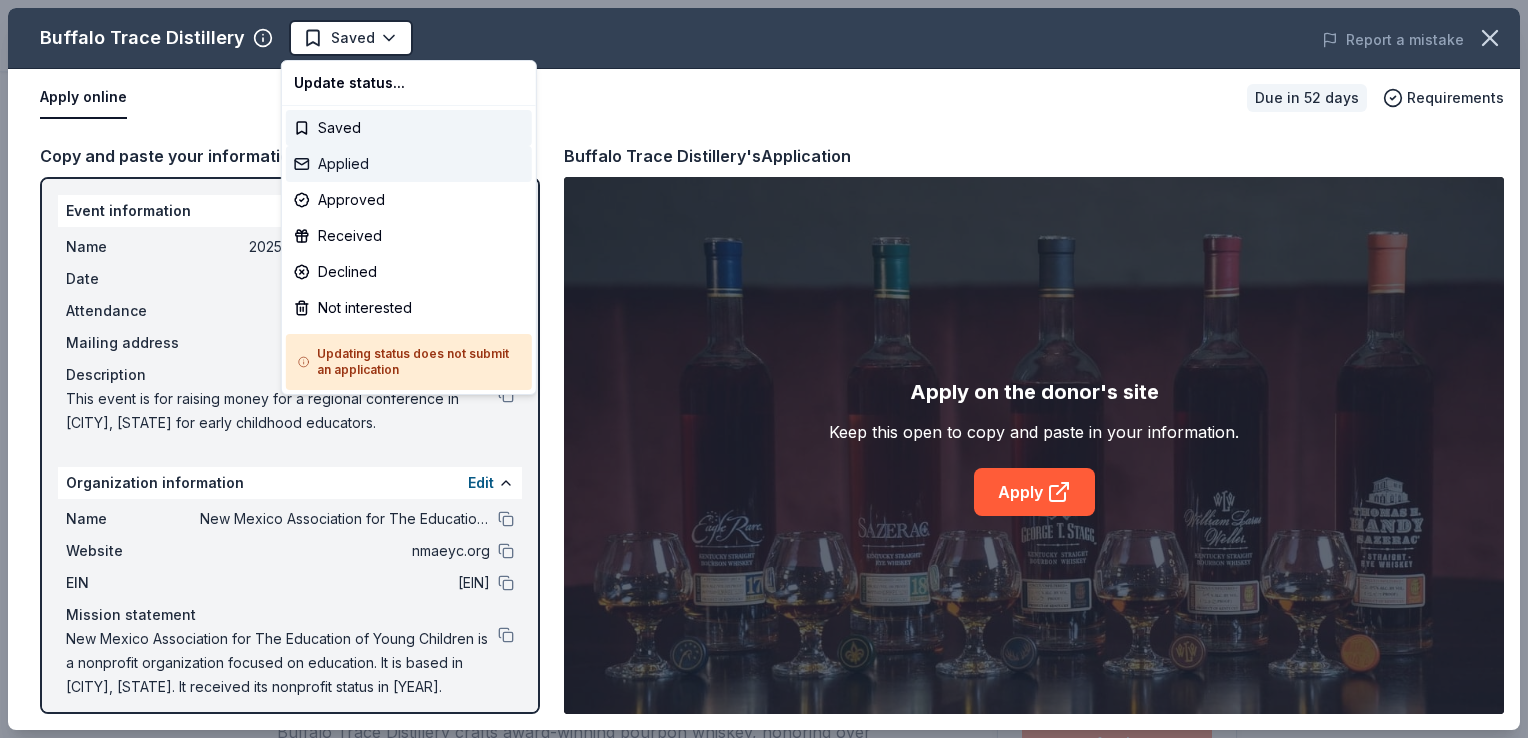click on "Applied" at bounding box center (409, 164) 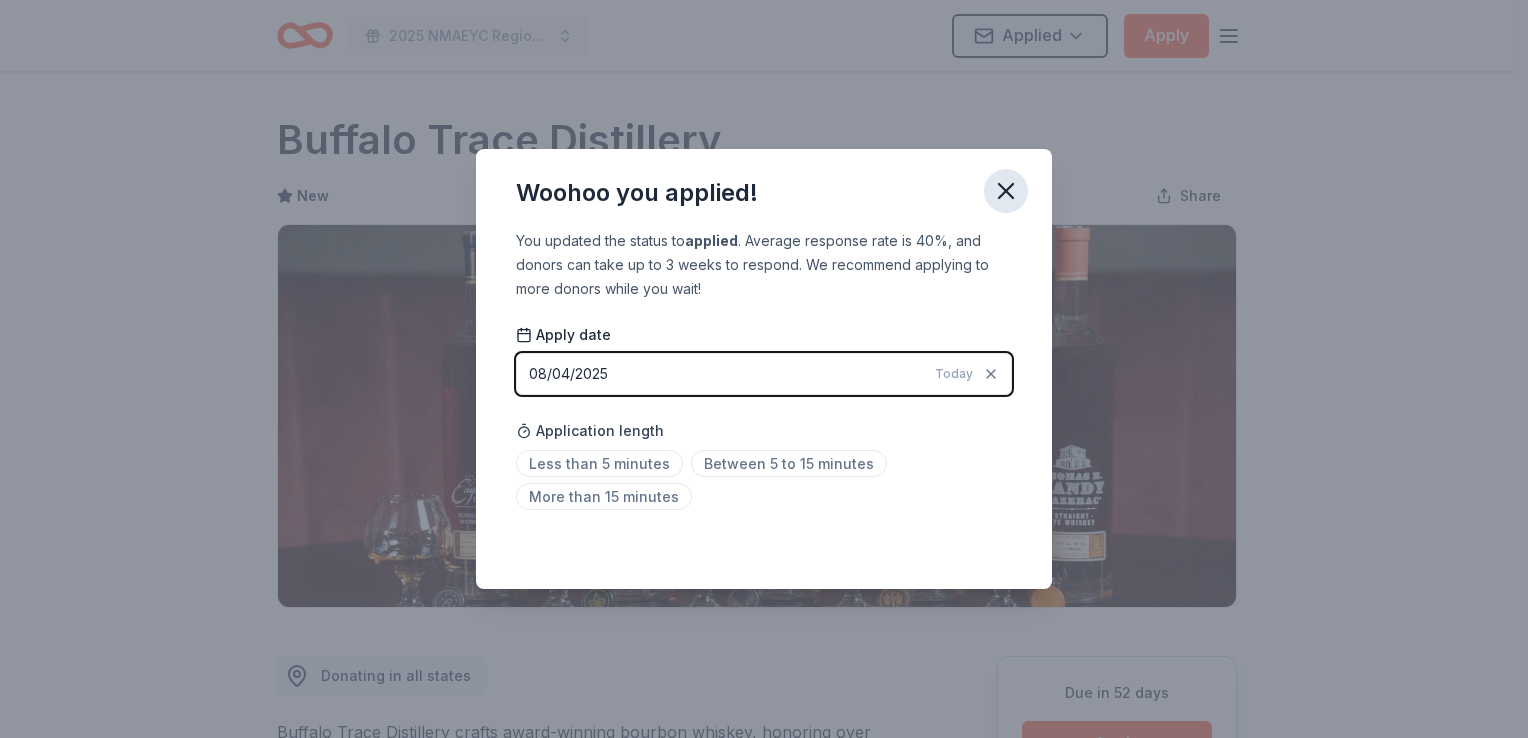 click 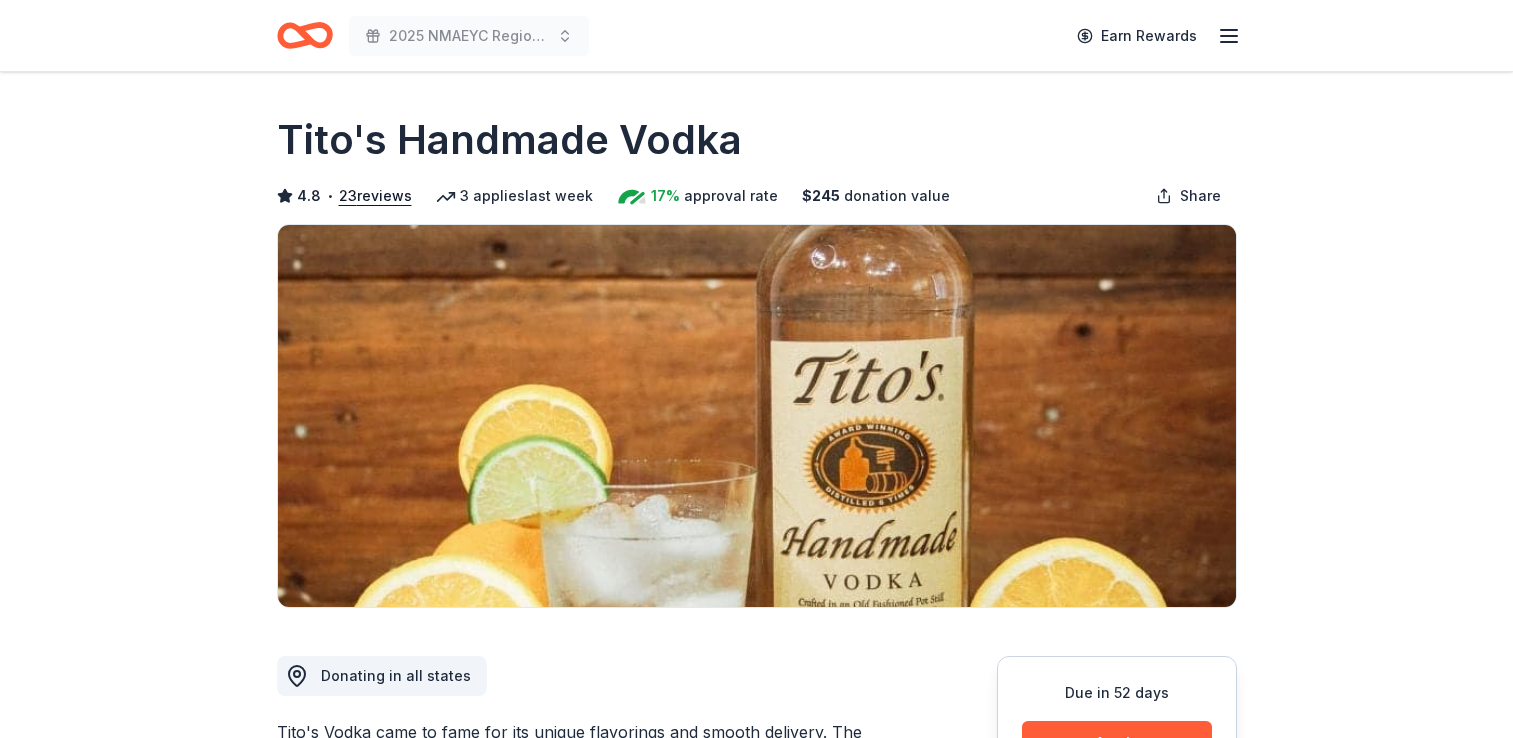 scroll, scrollTop: 0, scrollLeft: 0, axis: both 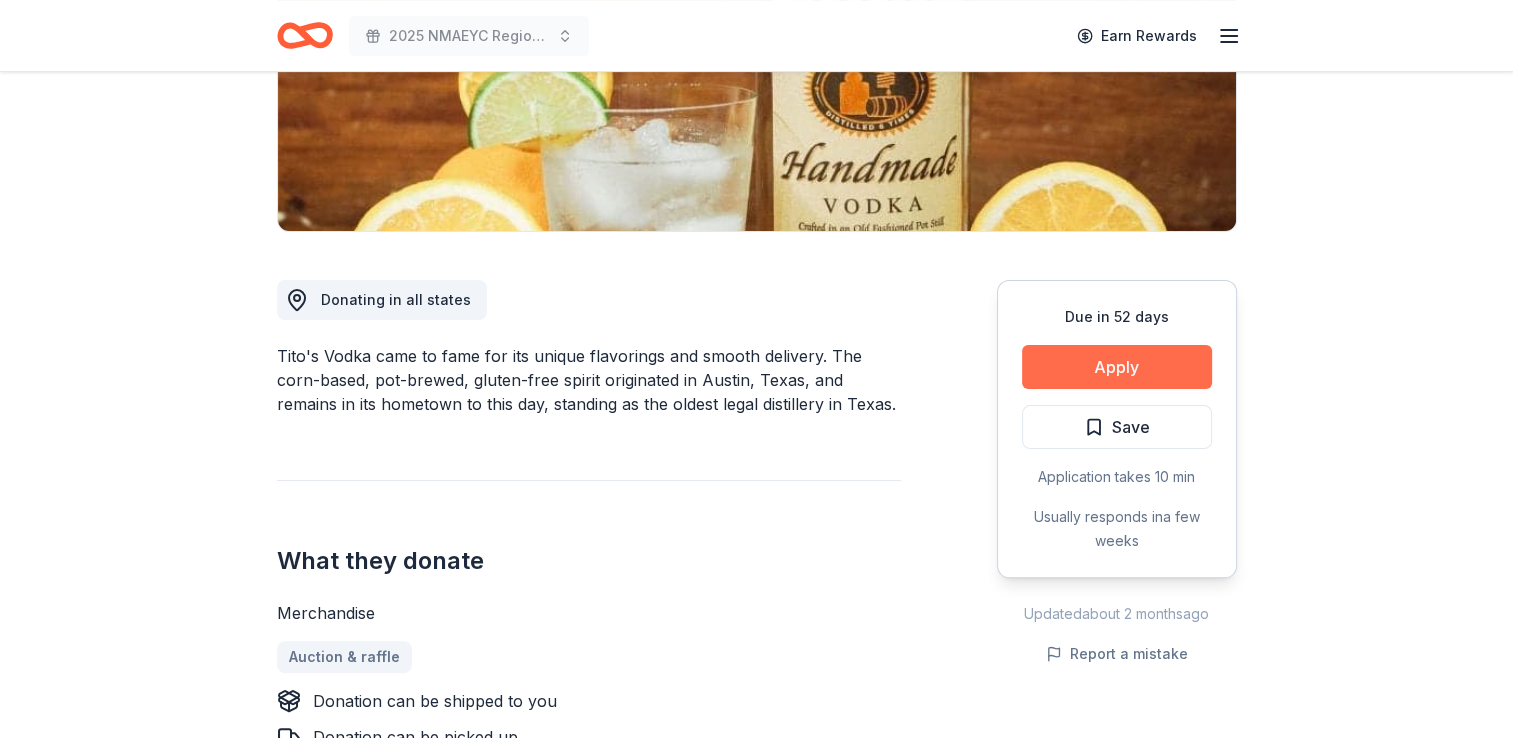 click on "Apply" at bounding box center [1117, 367] 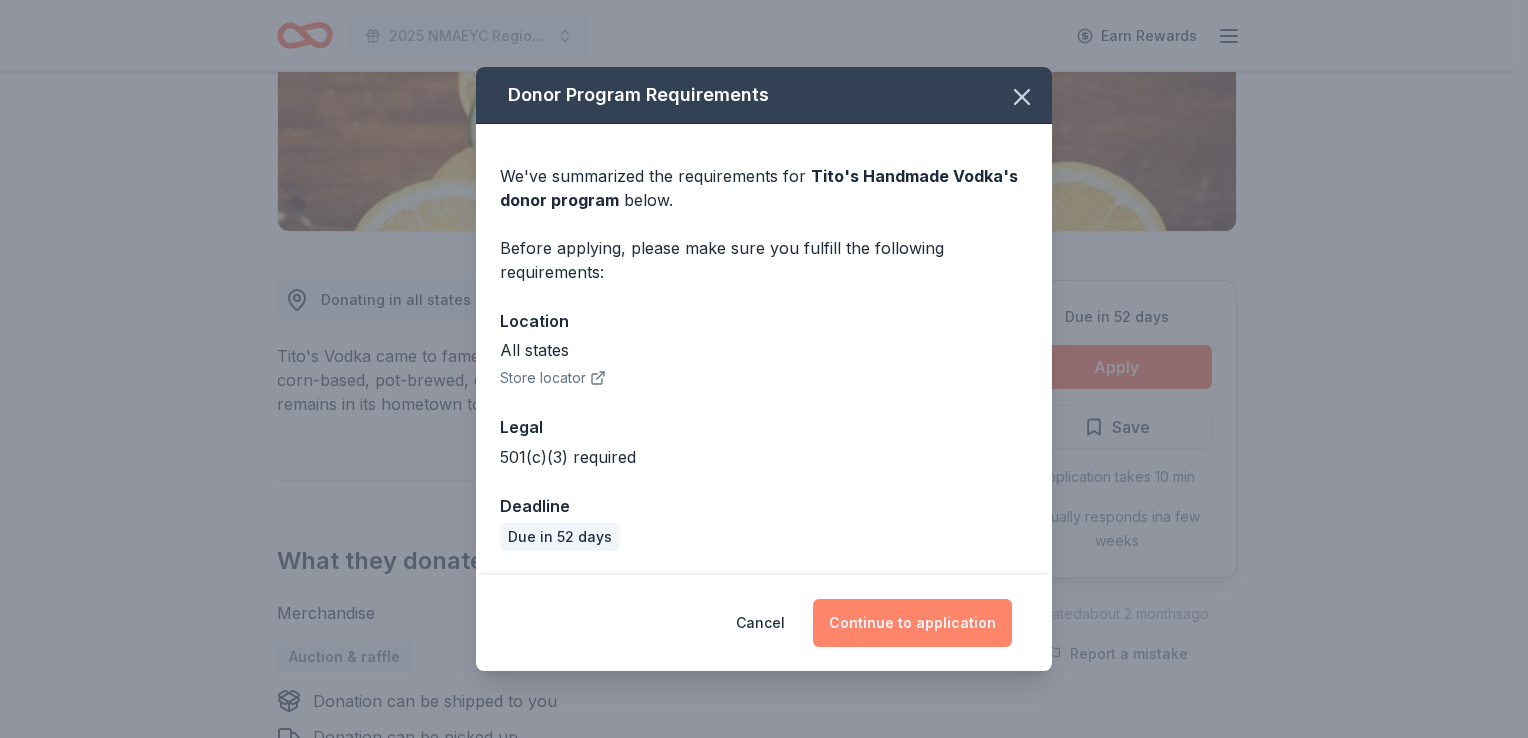 click on "Continue to application" at bounding box center (912, 623) 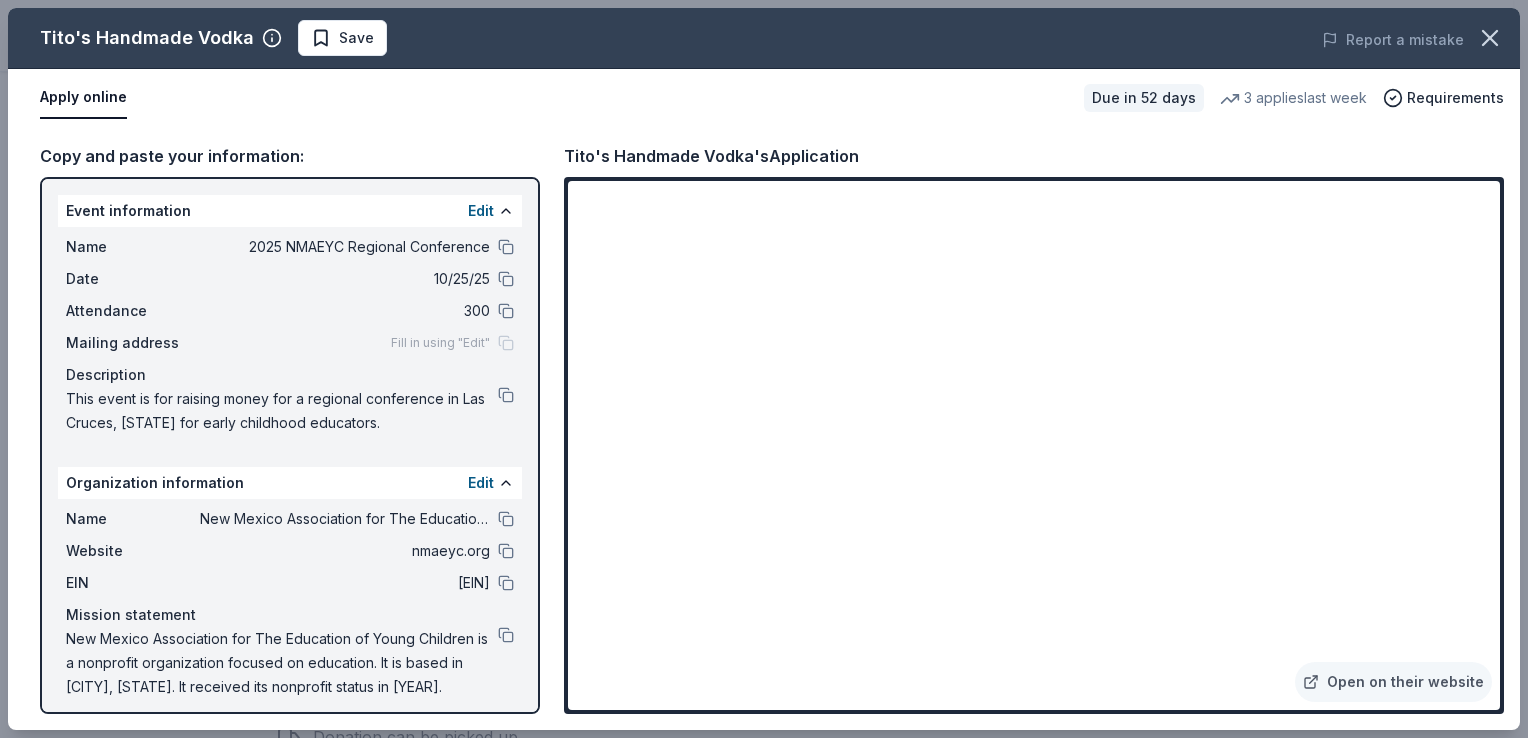 click on "Open on their website" at bounding box center (1034, 445) 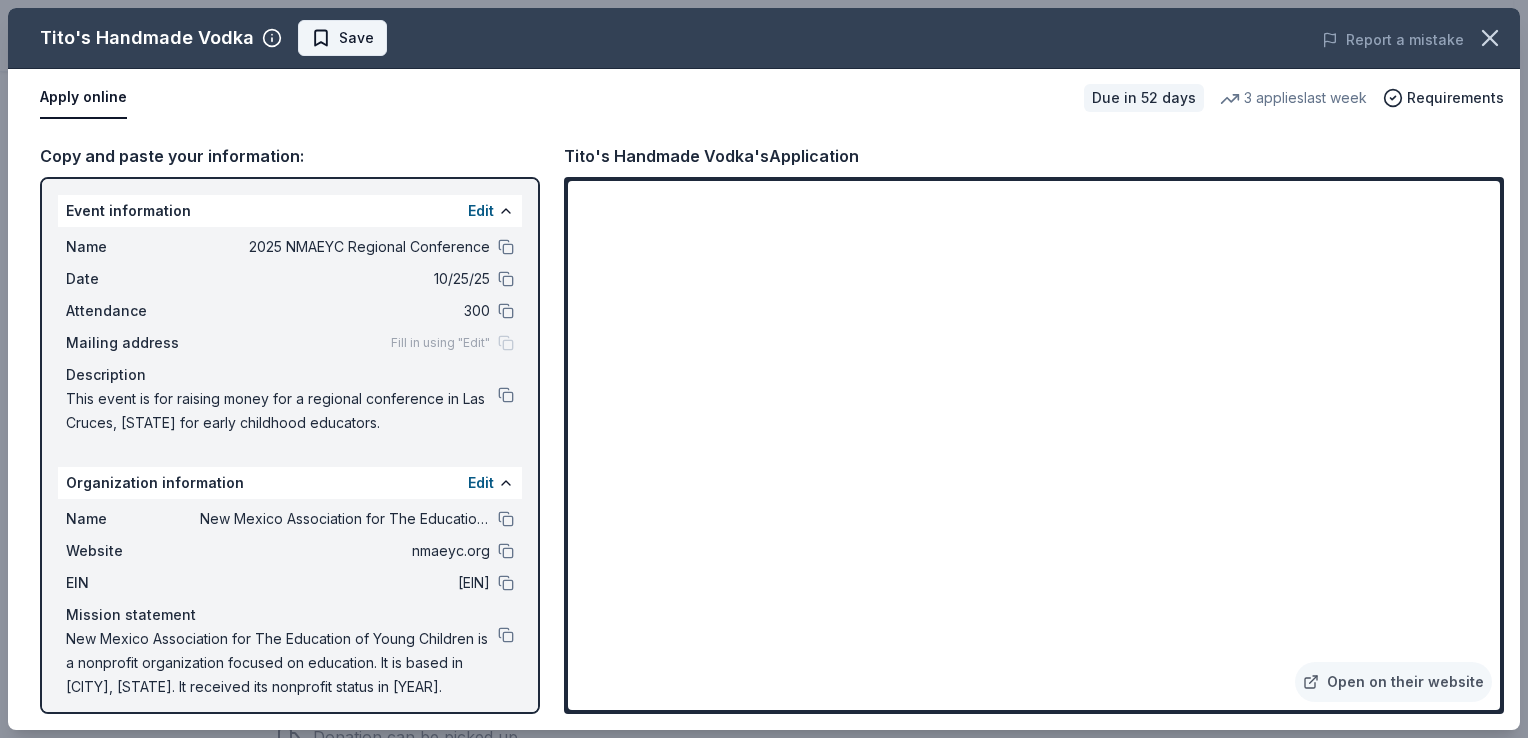 click on "Save" at bounding box center (356, 38) 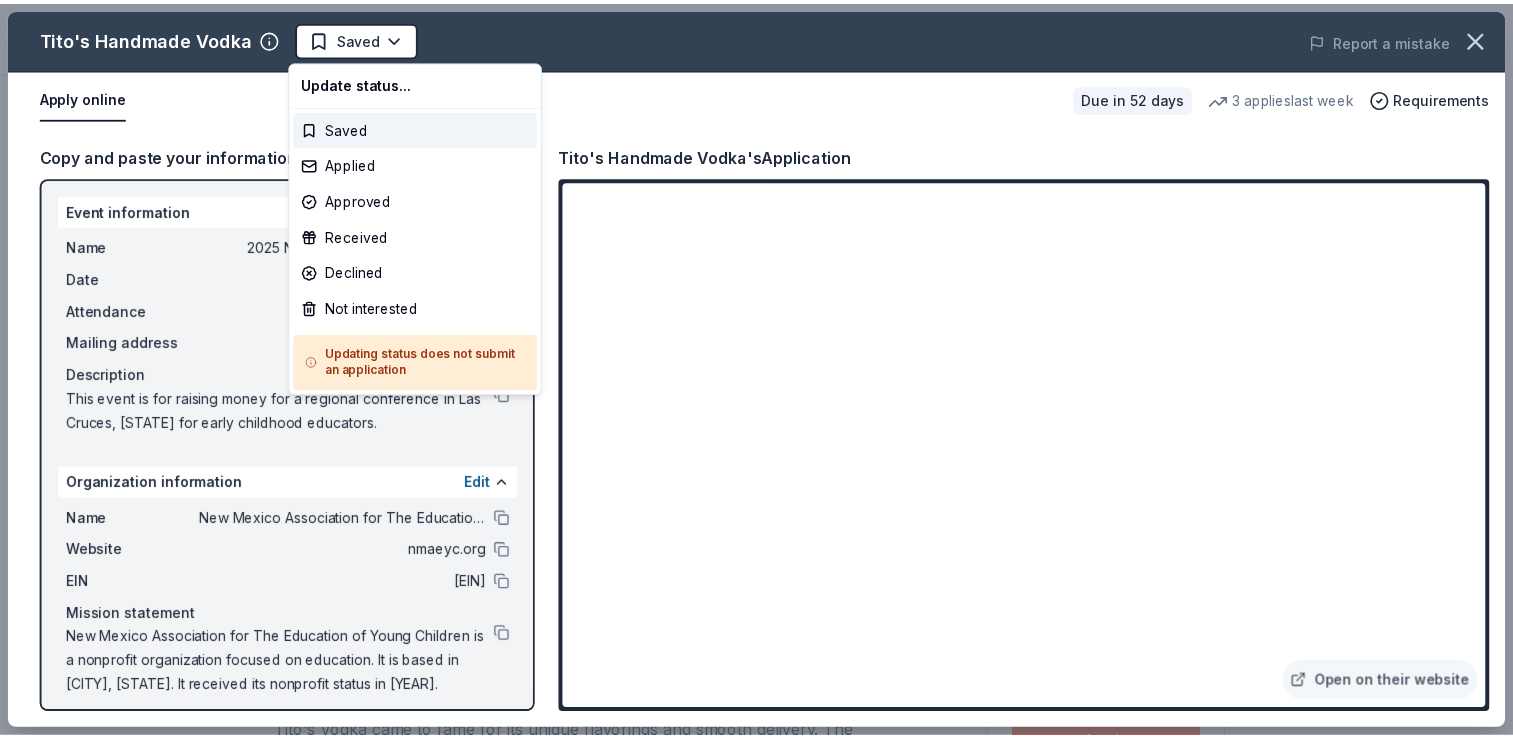 scroll, scrollTop: 0, scrollLeft: 0, axis: both 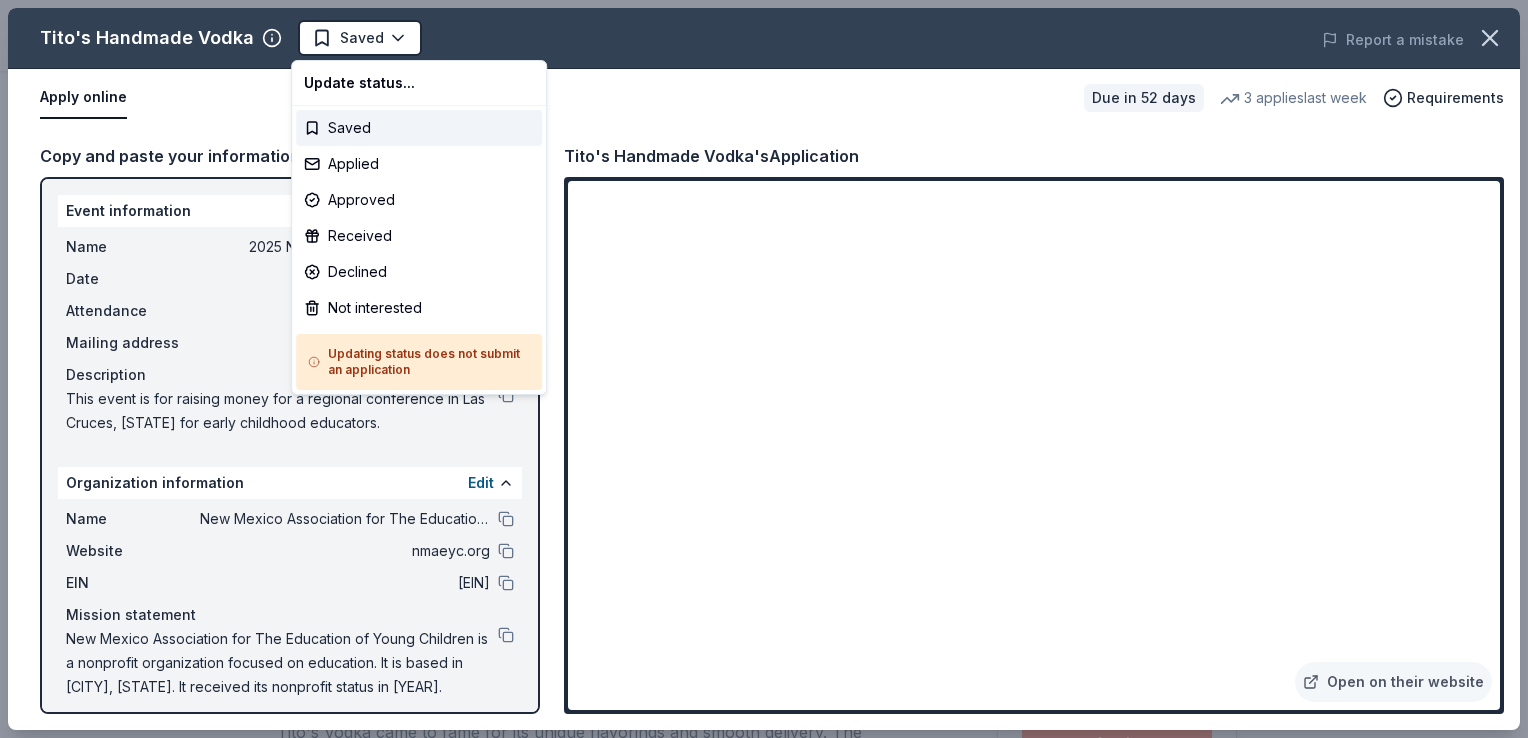 click on "[YEAR] NMAEYC Regional Conference Saved Apply Due in [DAYS] [MONTH] Share Tito's Handmade Vodka 4.8 • 23  reviews 3   applies  last week 17% approval rate $ 245 donation value Share Donating in all states Tito's Vodka came to fame for its unique flavorings and smooth delivery. The corn-based, pot-brewed, gluten-free spirit originated in Austin, [STATE], and remains in its hometown to this day, standing as the oldest legal distillery in Texas. What they donate Merchandise Auction & raffle Donation can be shipped to you Donation can be picked up Who they donate to  Preferred 501(c)(3) required Due in [DAYS] [MONTH] Apply Saved Application takes 10 min Usually responds in  a few weeks Updated  about 2 months  ago Report a mistake 17% approval rate 17 % approved 33 % declined 50 % no response Tito's Handmade Vodka is  a generous donor :  they are likely to respond and approve your request if you fit their criteria. $ 245 donation value (average) 99% <1% <1% <1% $0 → $10k $10k → $20k $20k → $30k $30k → $40k consistent :" at bounding box center (764, 369) 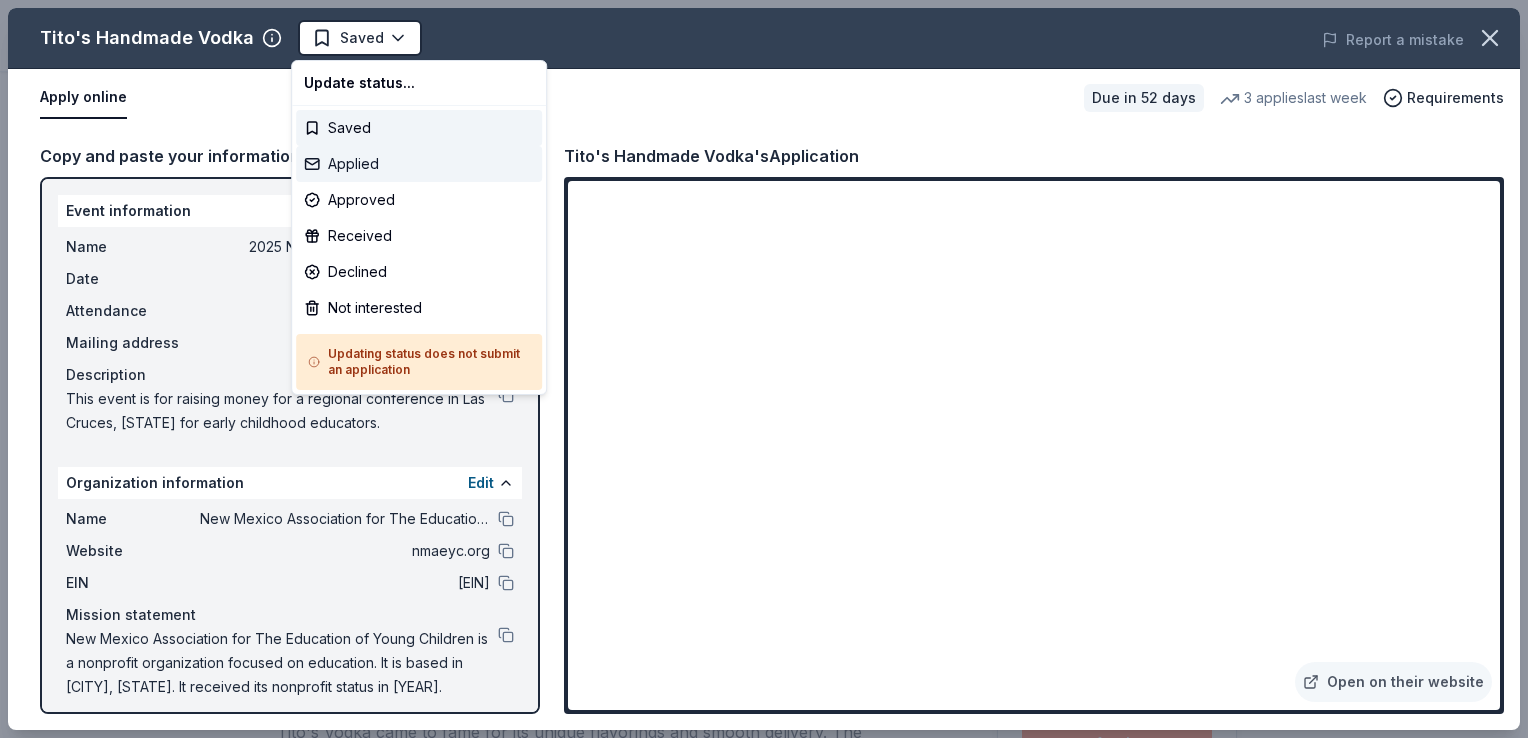 click on "Applied" at bounding box center (419, 164) 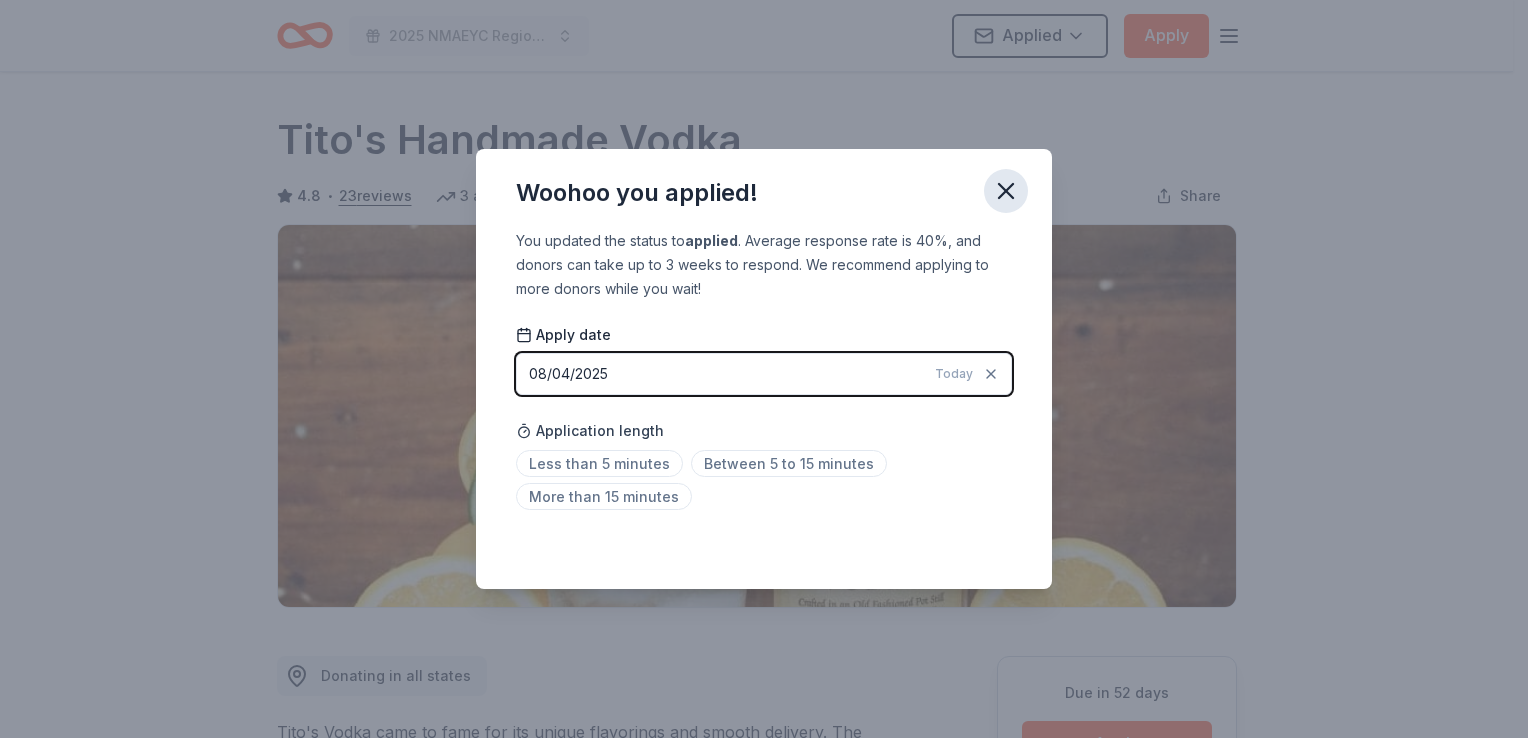 click 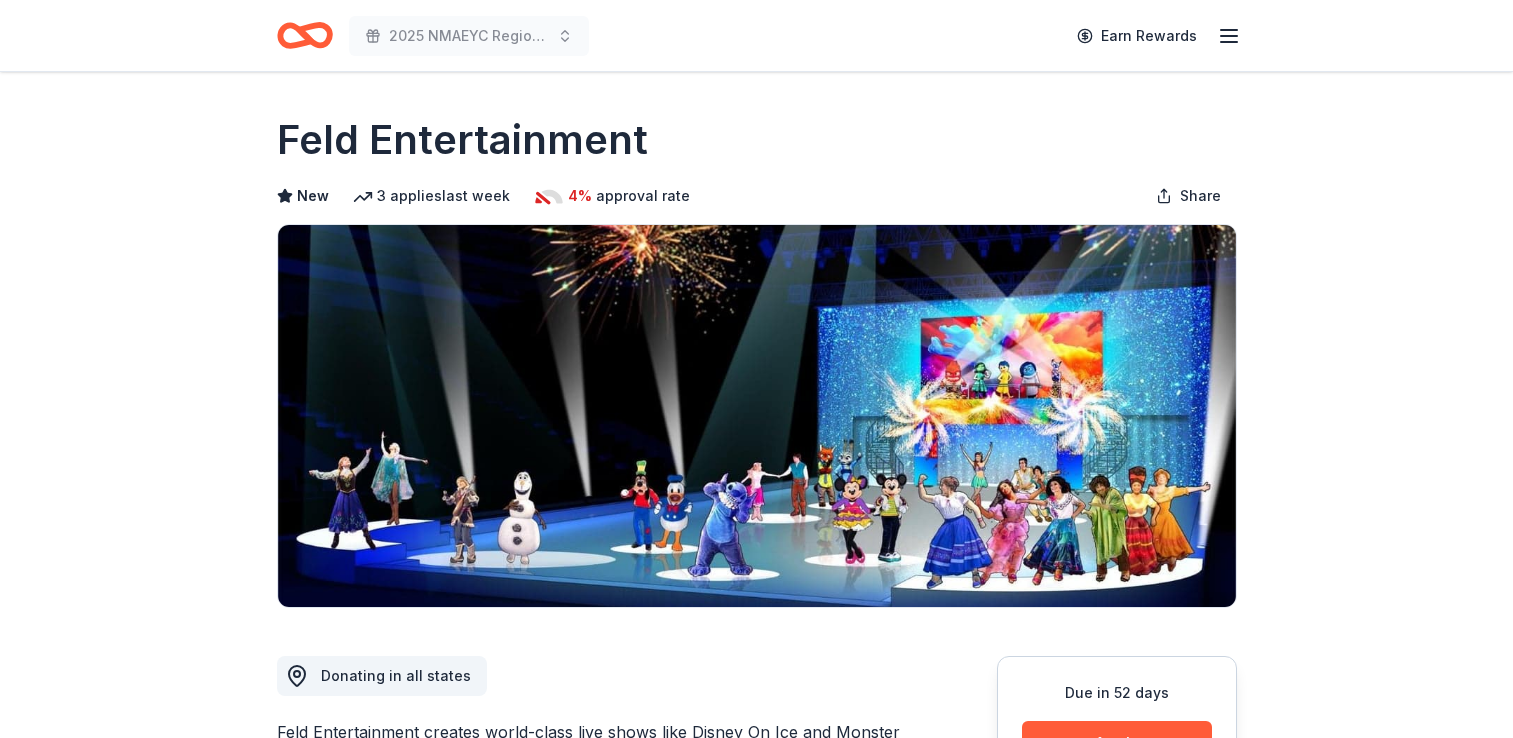 scroll, scrollTop: 0, scrollLeft: 0, axis: both 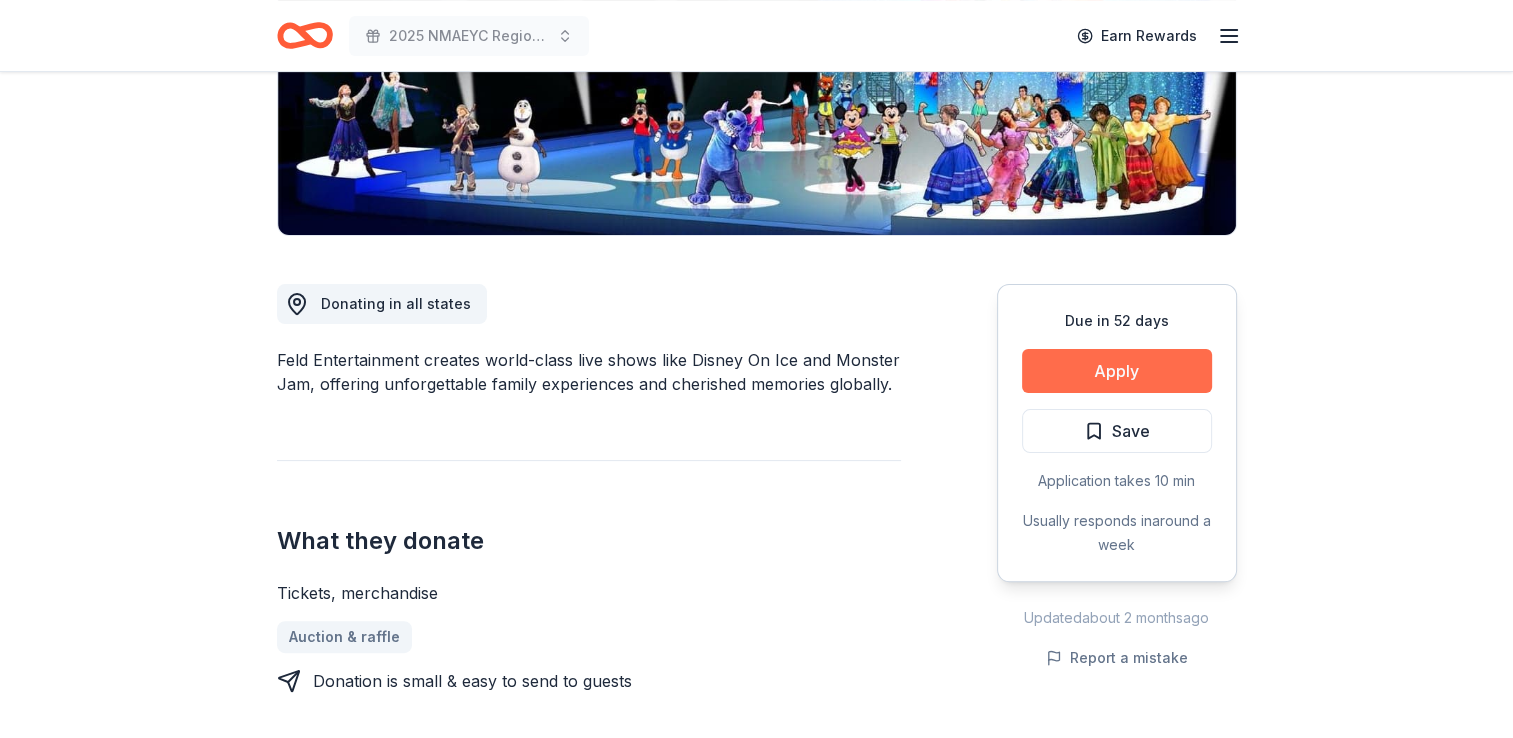 click on "Apply" at bounding box center [1117, 371] 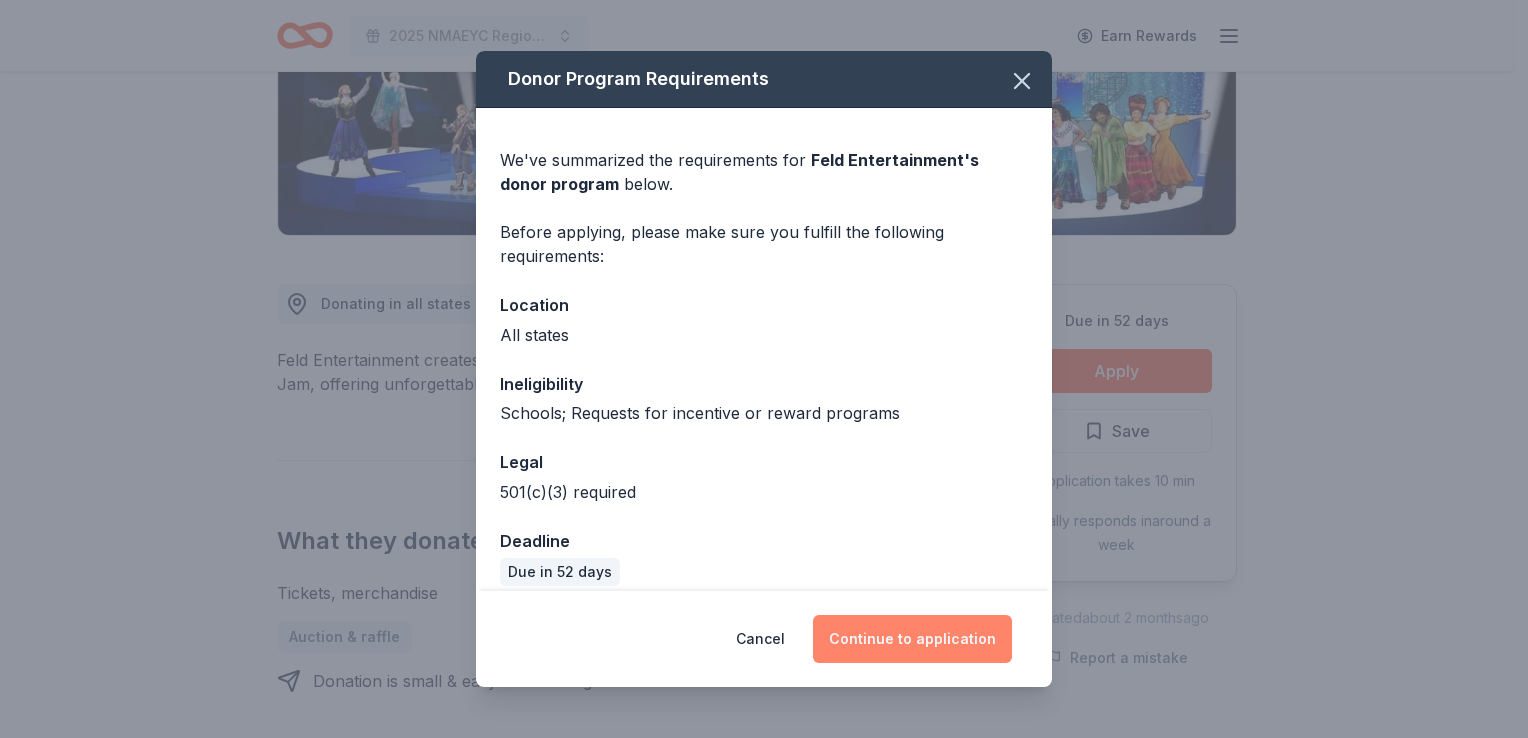 click on "Continue to application" at bounding box center (912, 639) 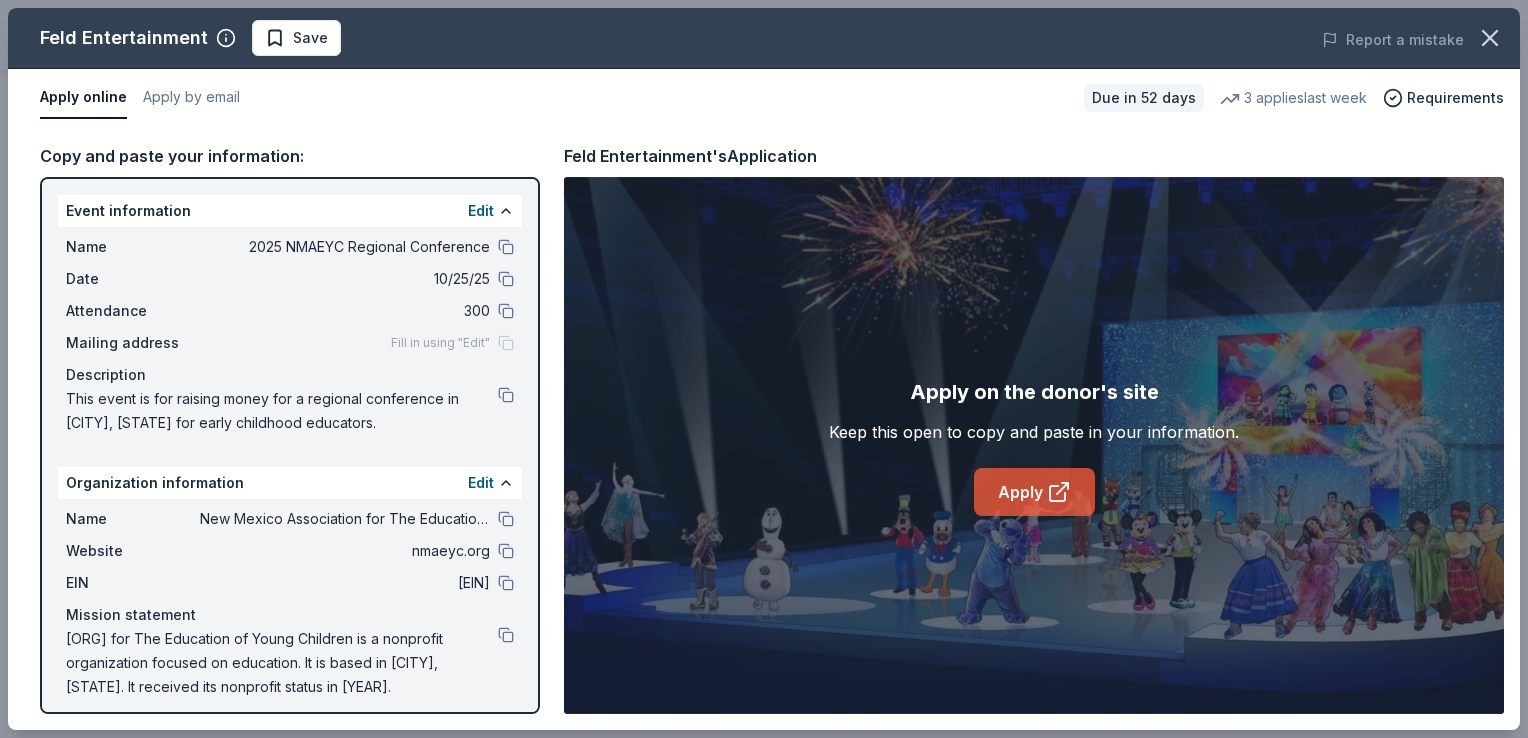 click on "Apply" at bounding box center [1034, 492] 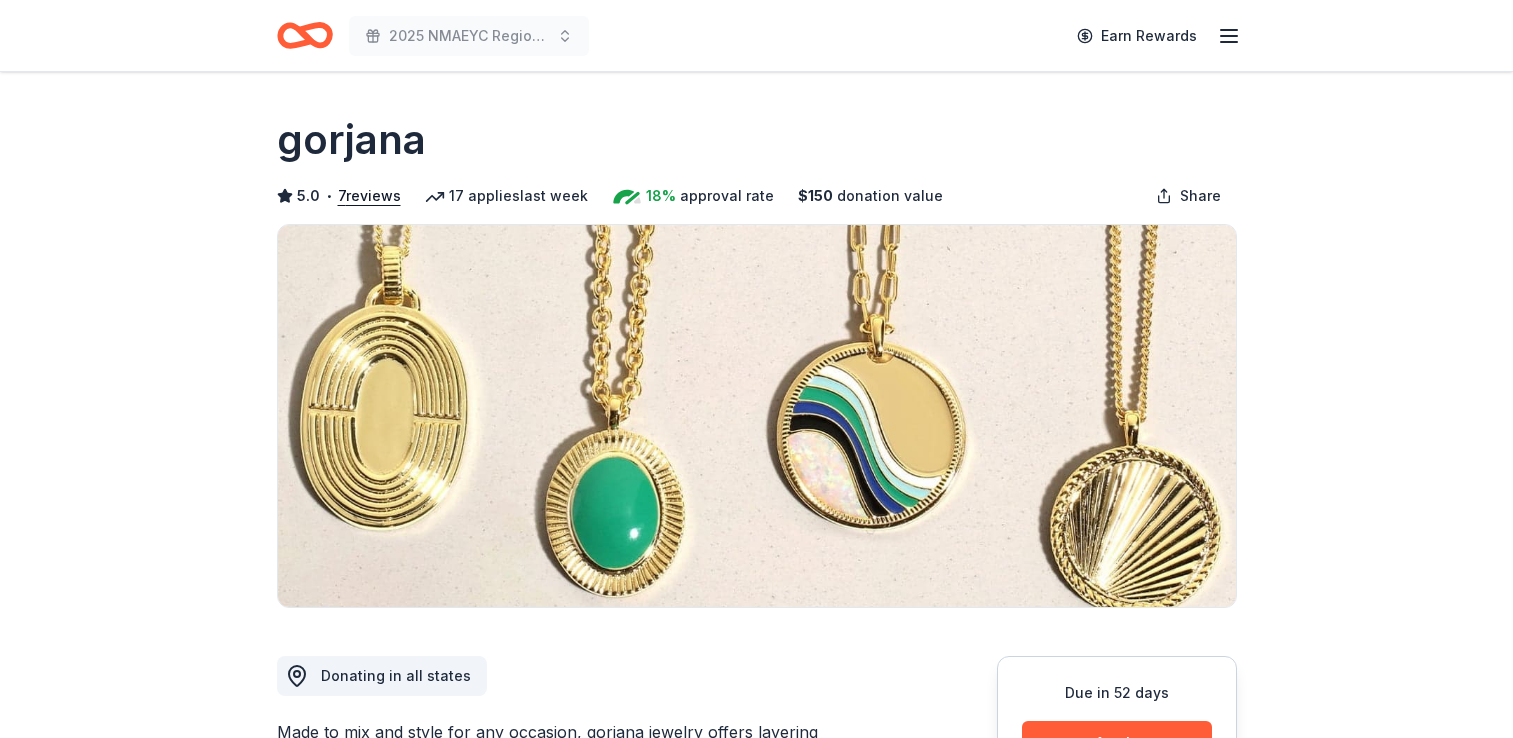 scroll, scrollTop: 0, scrollLeft: 0, axis: both 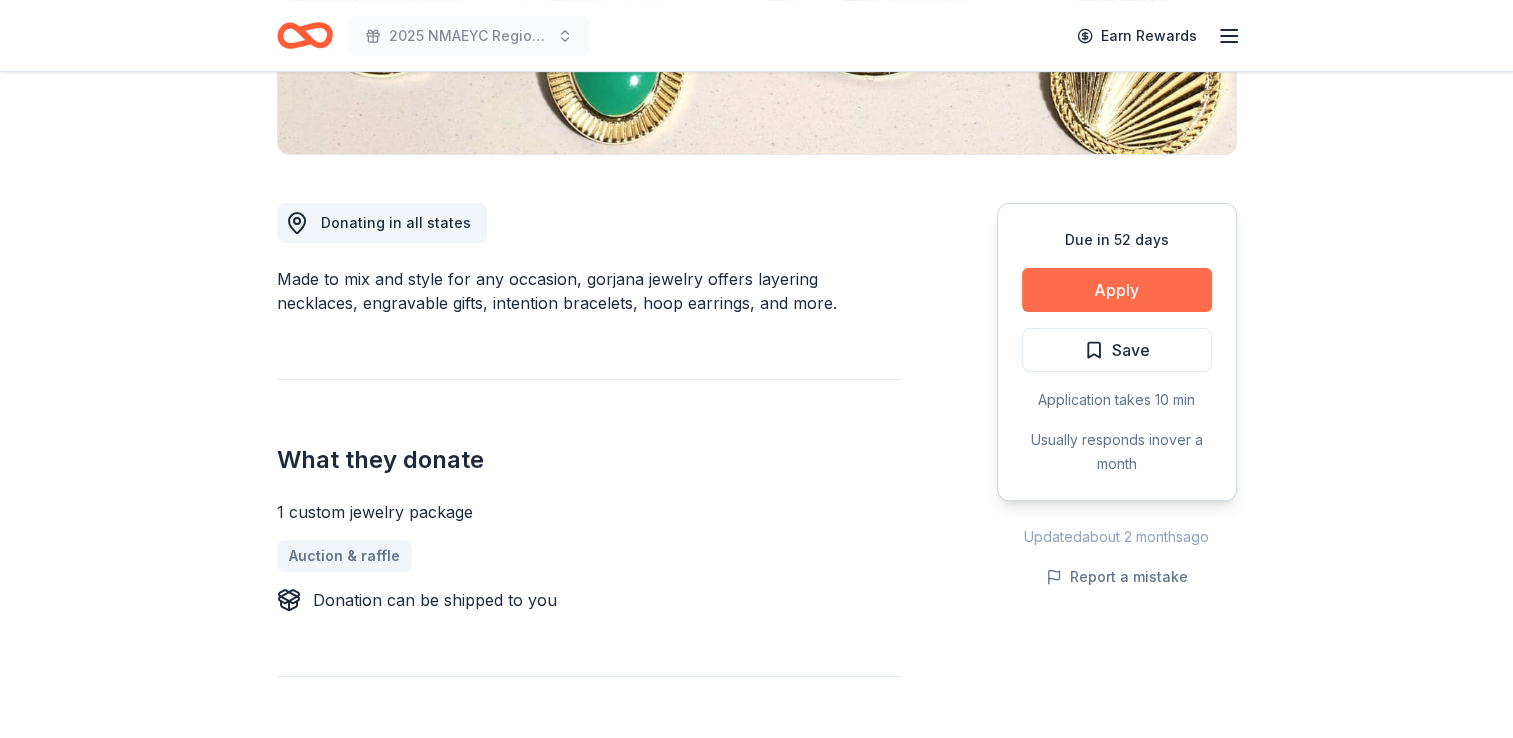 click on "Apply" at bounding box center (1117, 290) 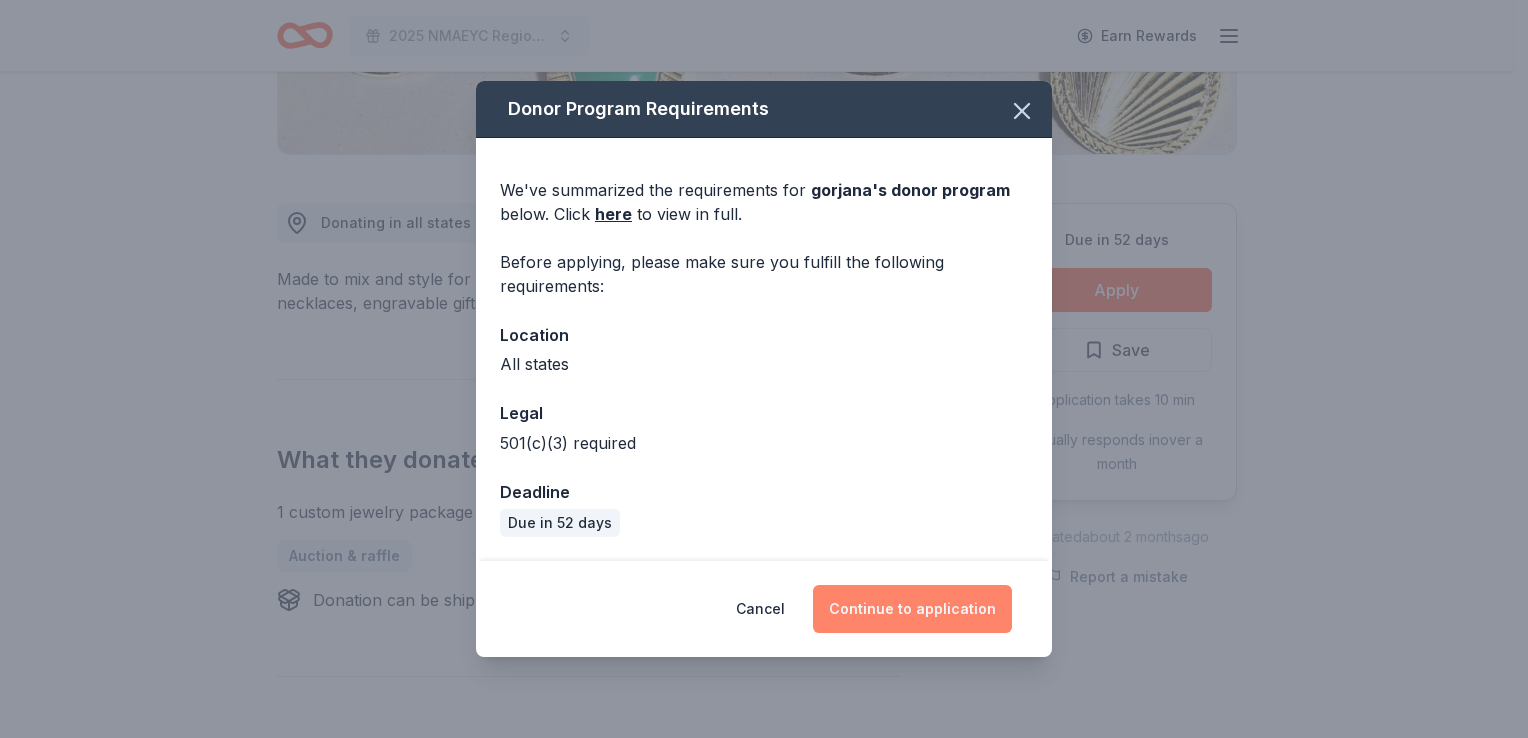 click on "Continue to application" at bounding box center (912, 609) 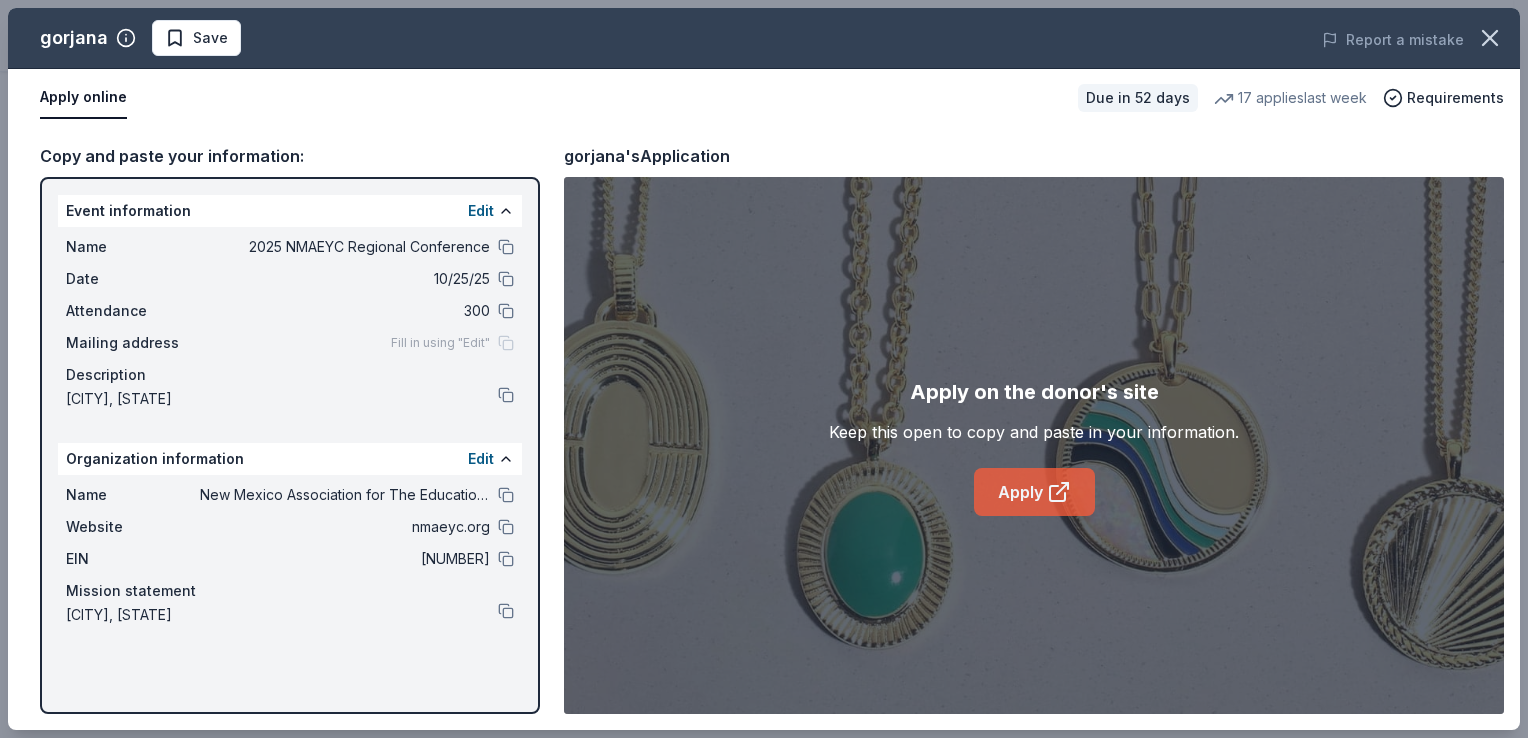 click on "Apply" at bounding box center [1034, 492] 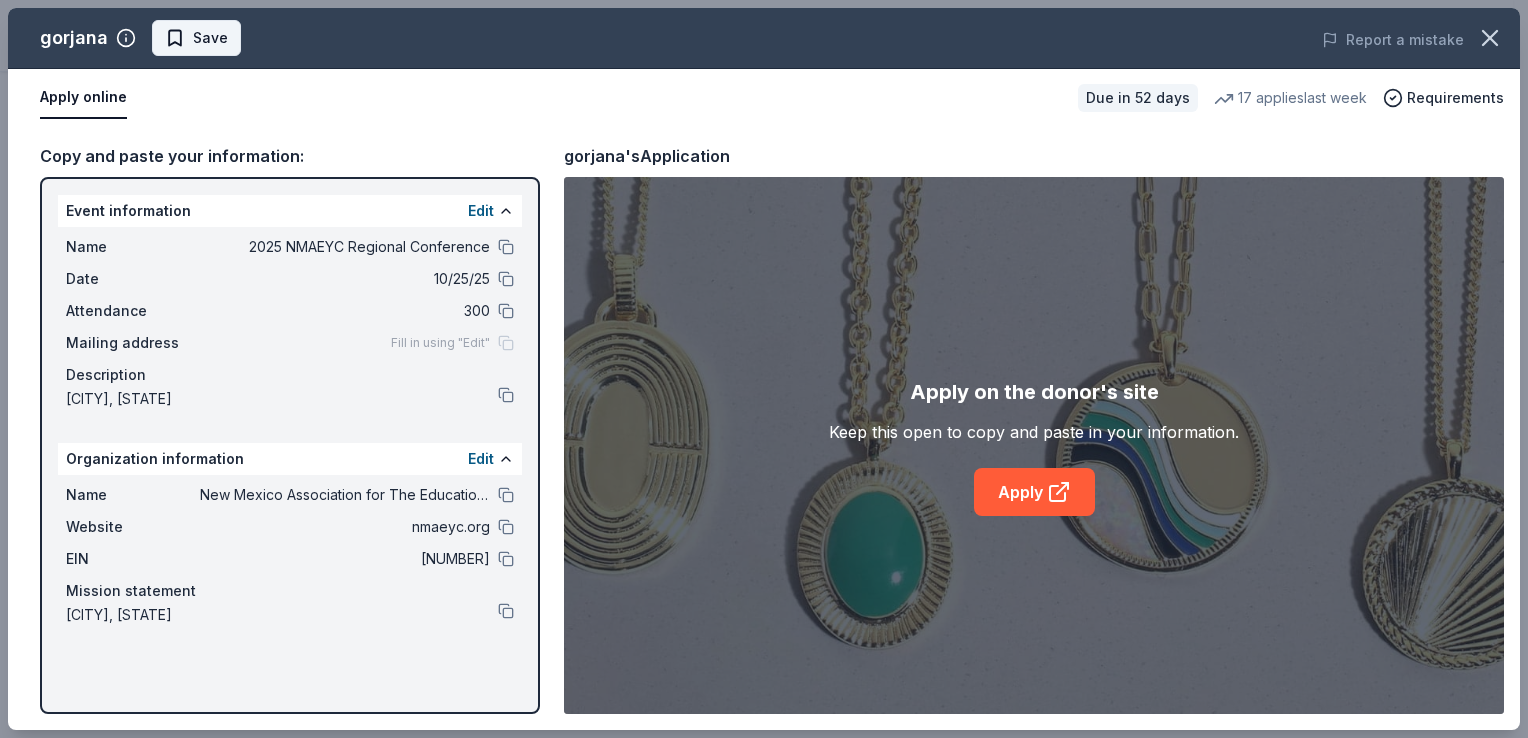 click on "Save" at bounding box center [196, 38] 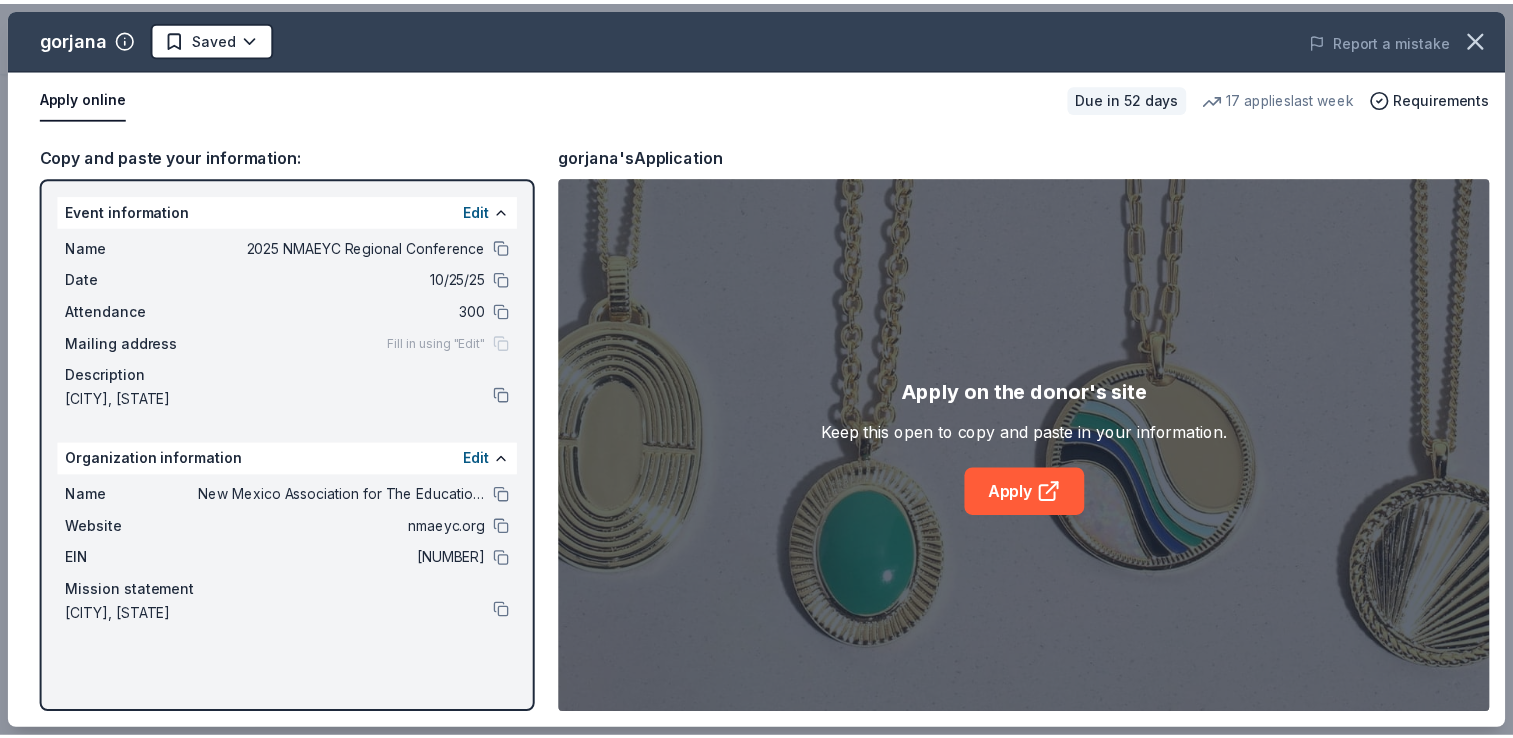 scroll, scrollTop: 0, scrollLeft: 0, axis: both 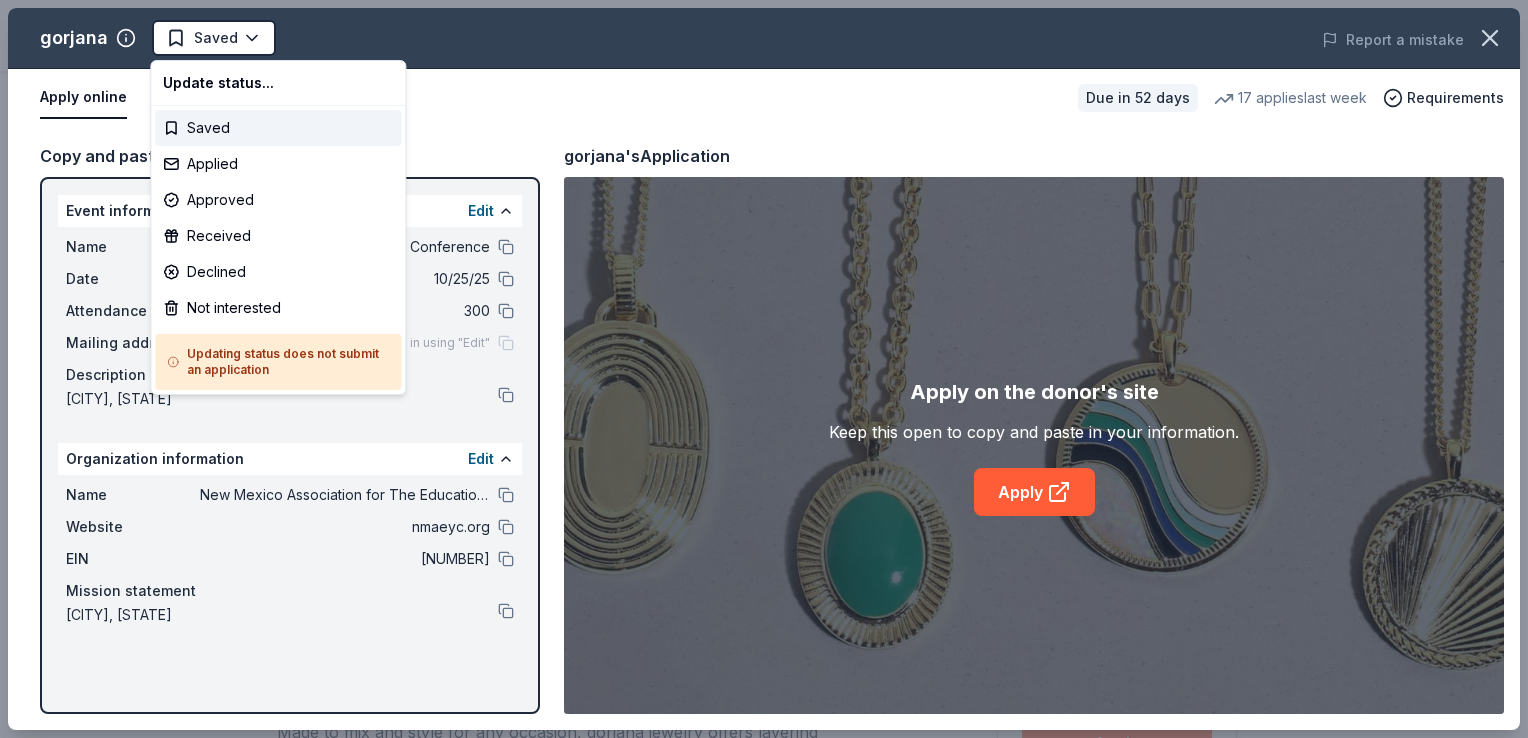 click on "May [YEAR]" at bounding box center [764, 369] 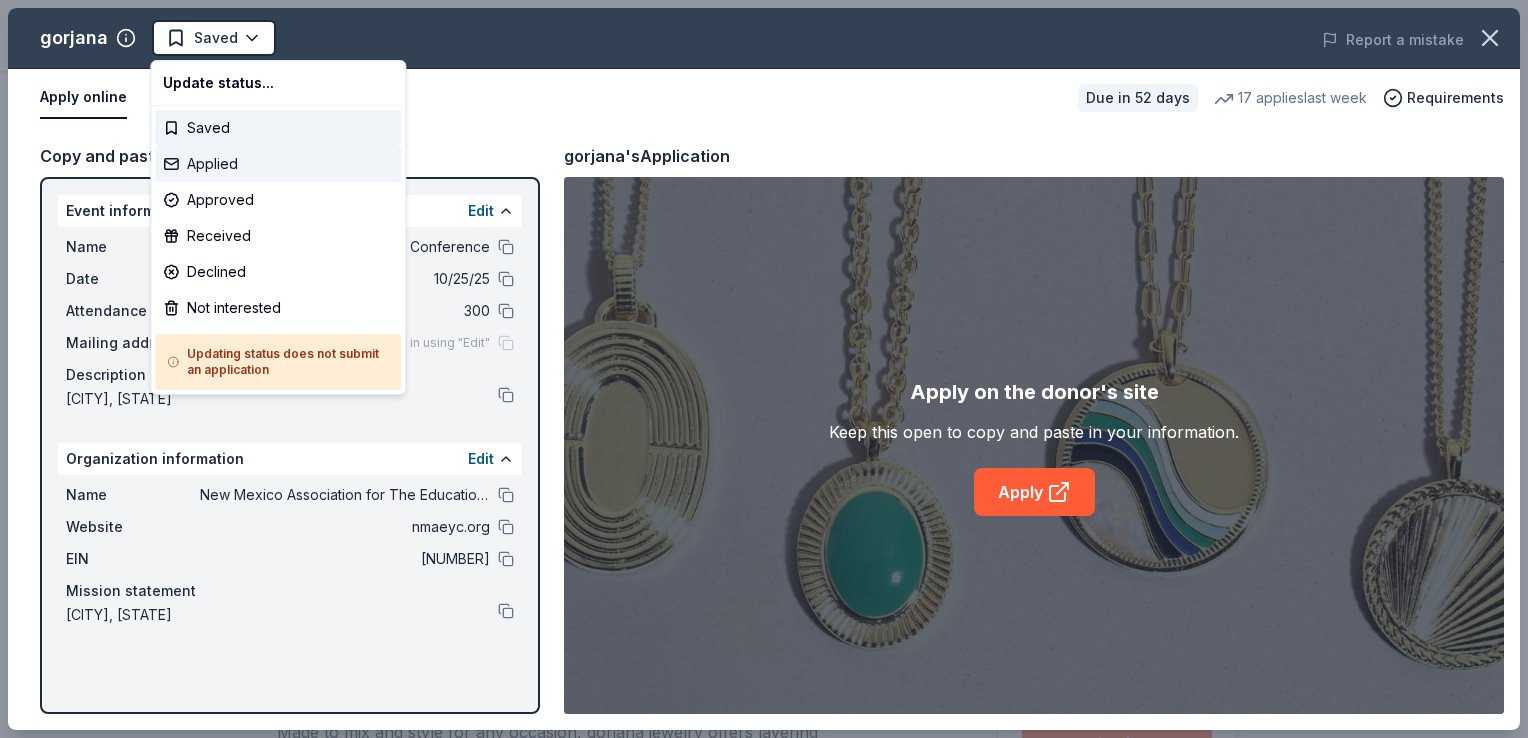 click on "Applied" at bounding box center (278, 164) 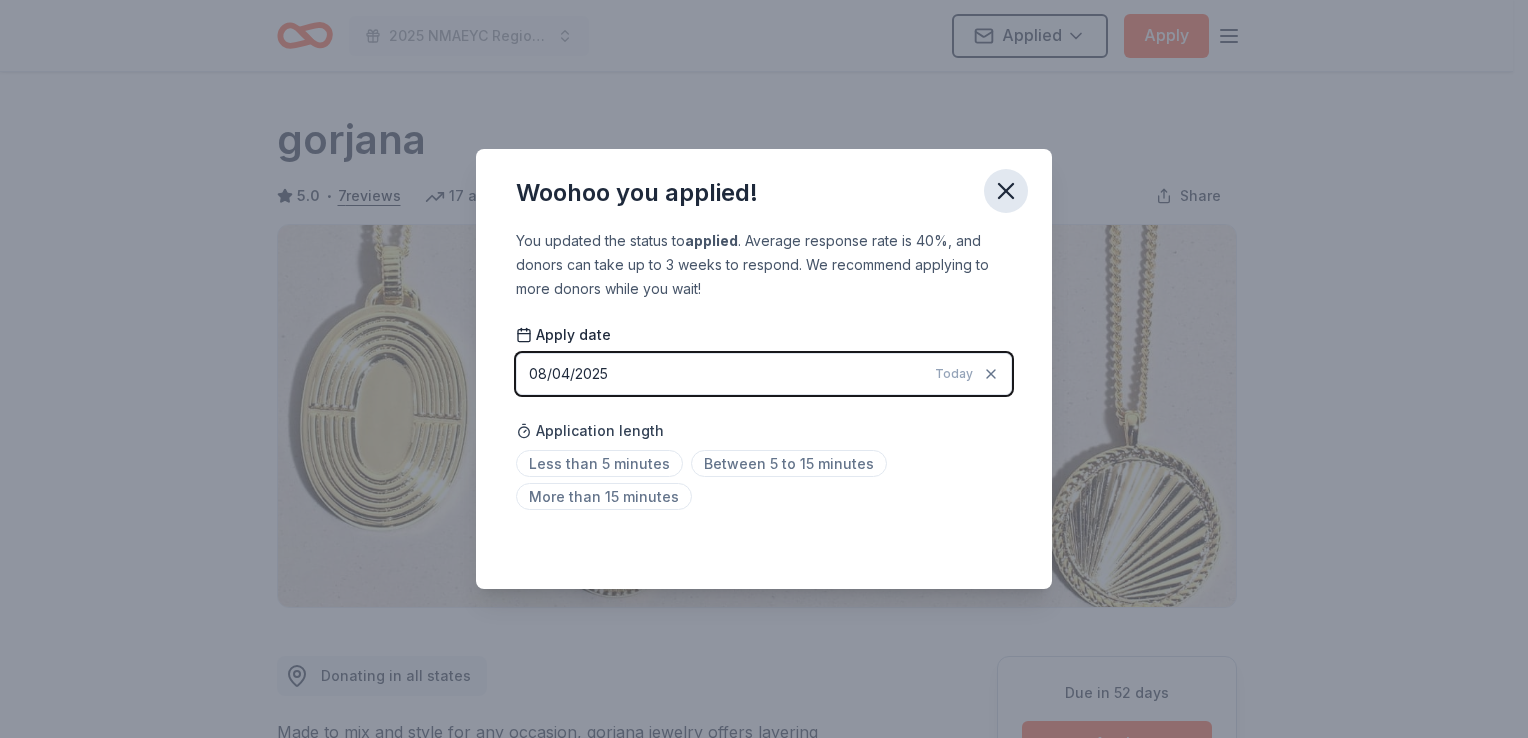 click 